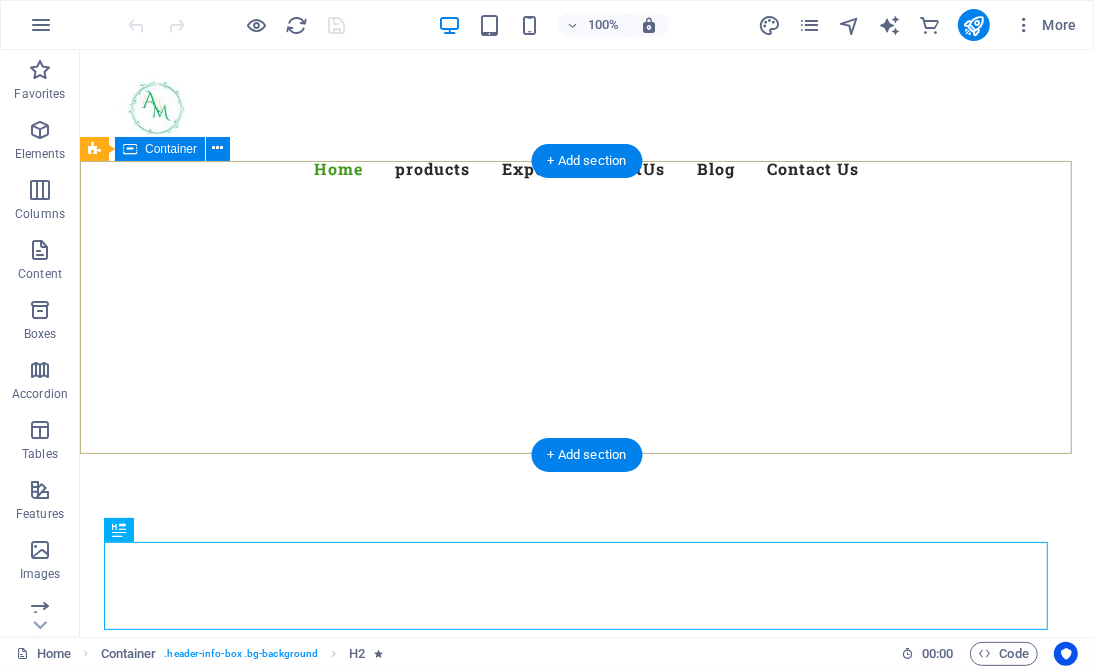 scroll, scrollTop: 0, scrollLeft: 0, axis: both 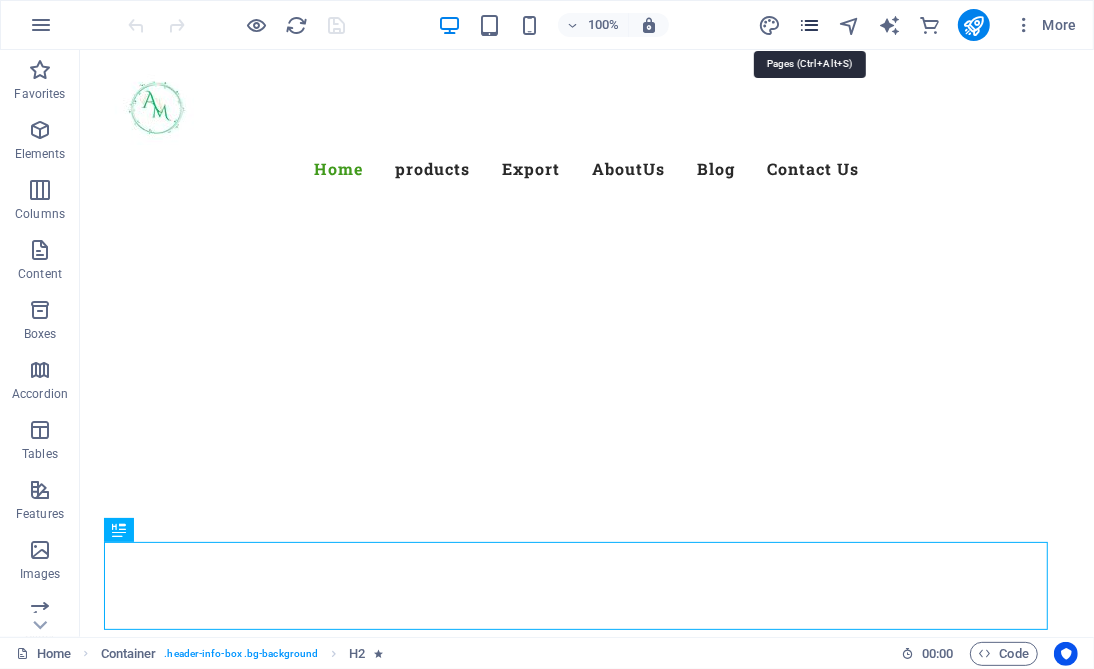 click at bounding box center (809, 25) 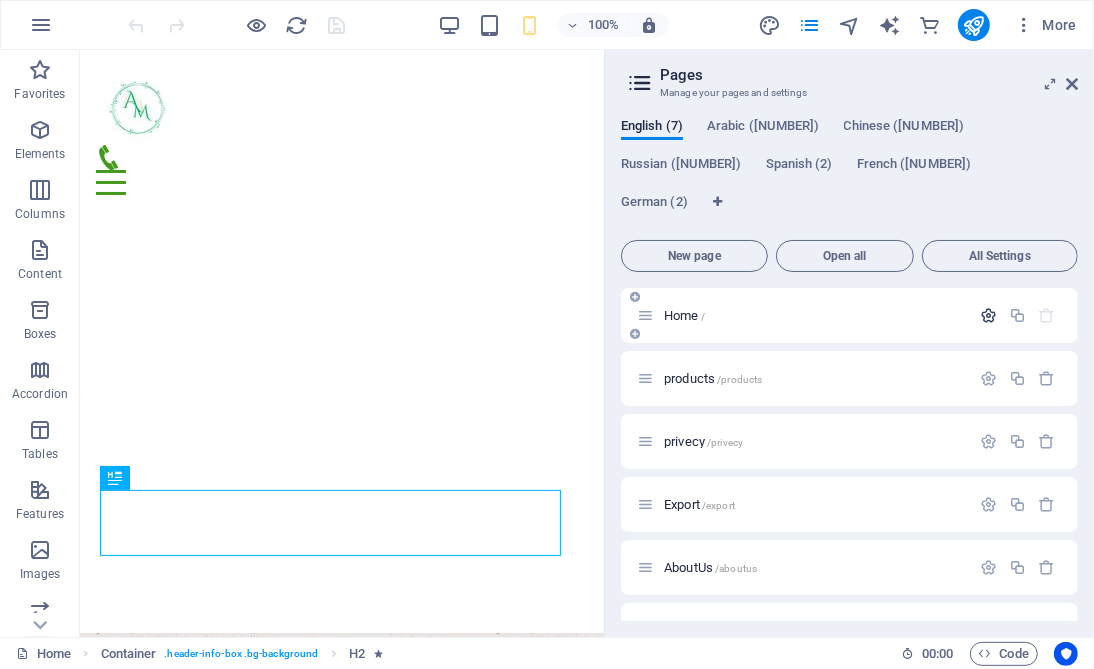 click at bounding box center [988, 315] 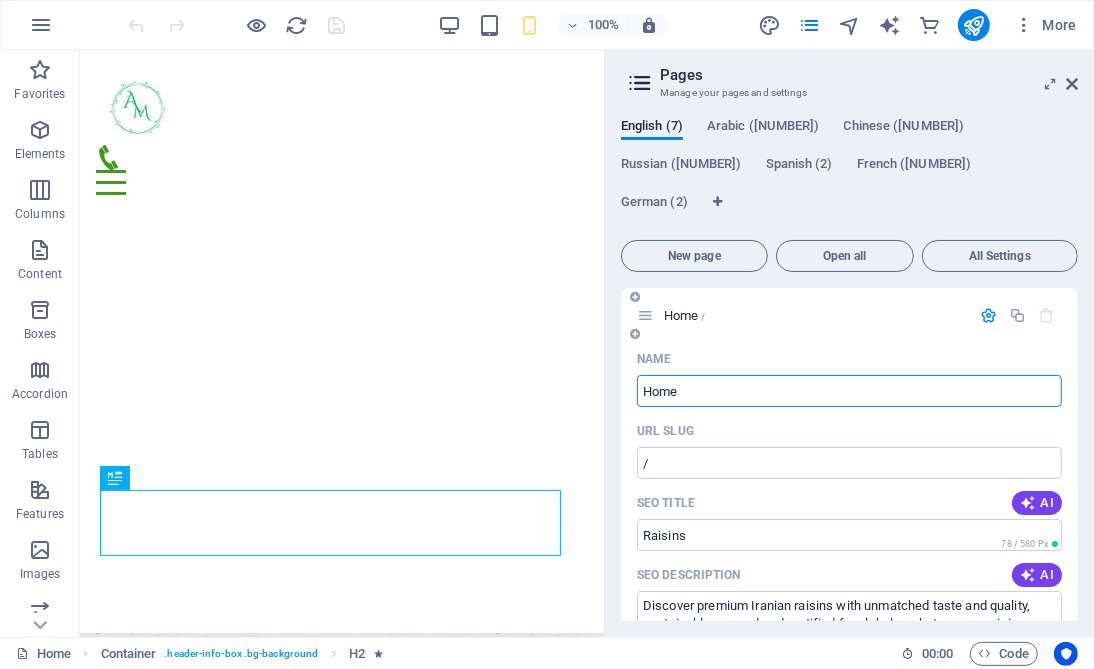 click at bounding box center [988, 315] 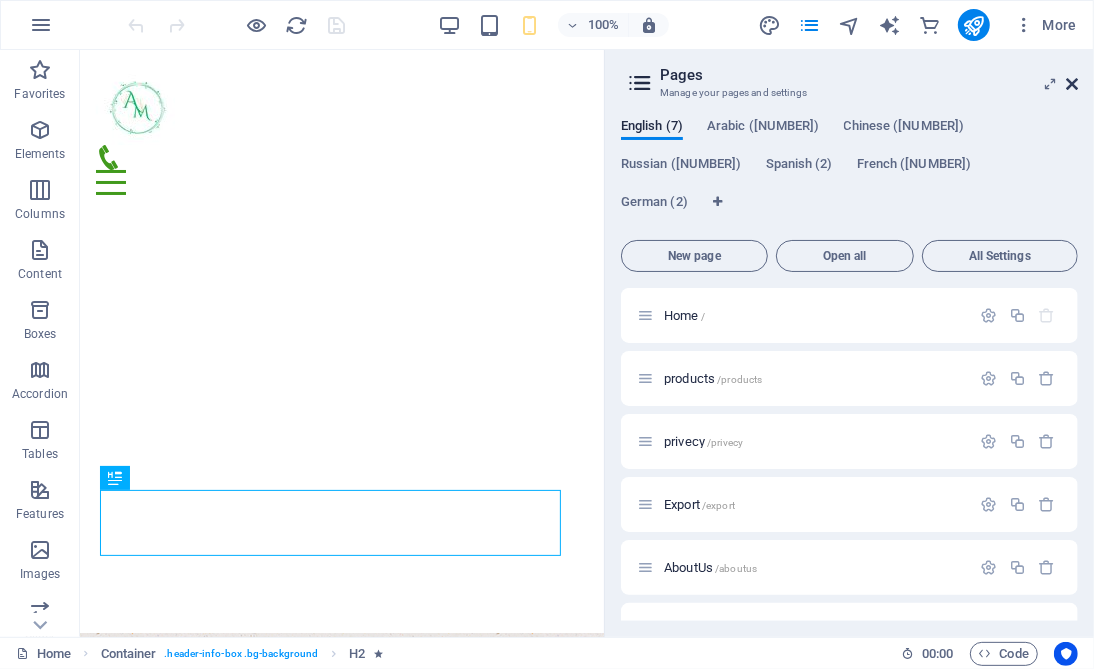 click at bounding box center [1072, 84] 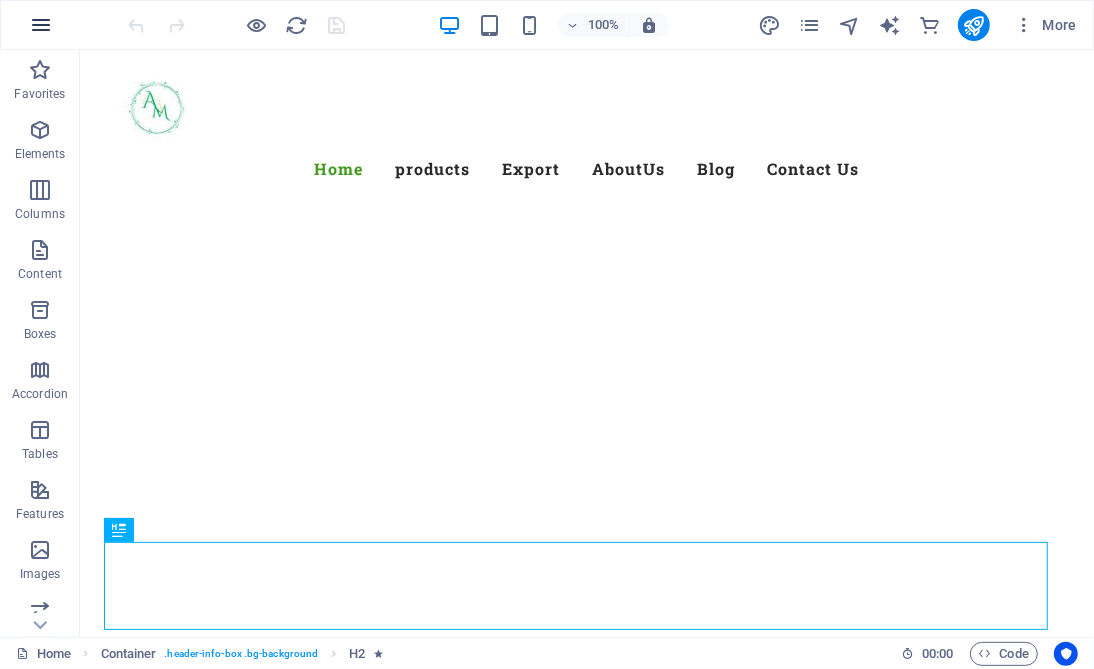click at bounding box center (41, 25) 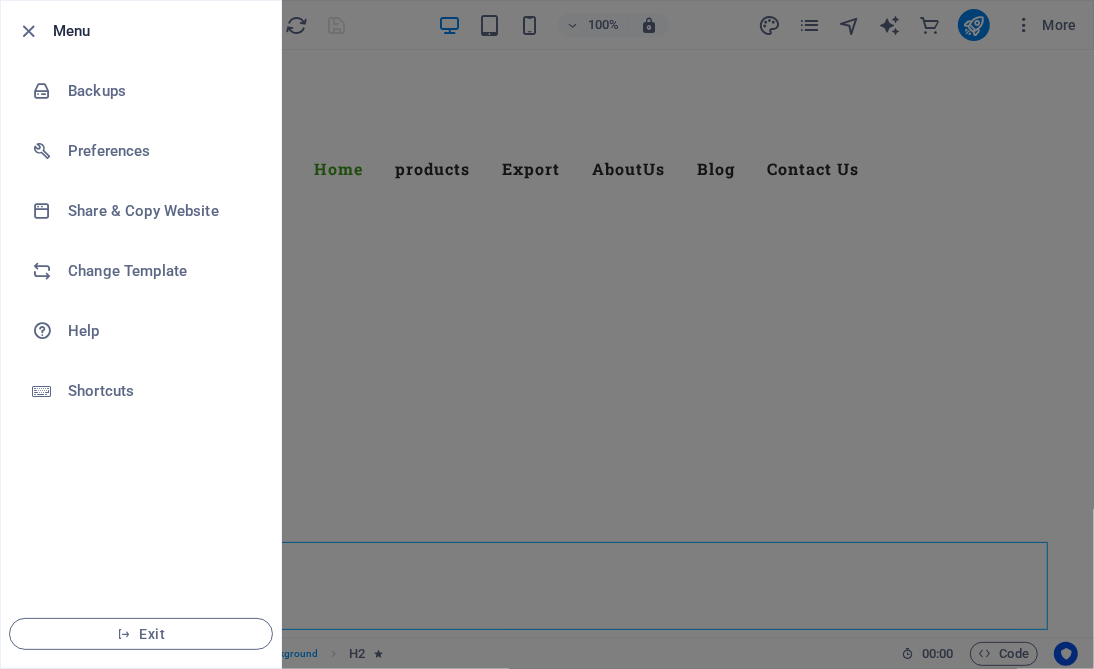 click at bounding box center (29, 31) 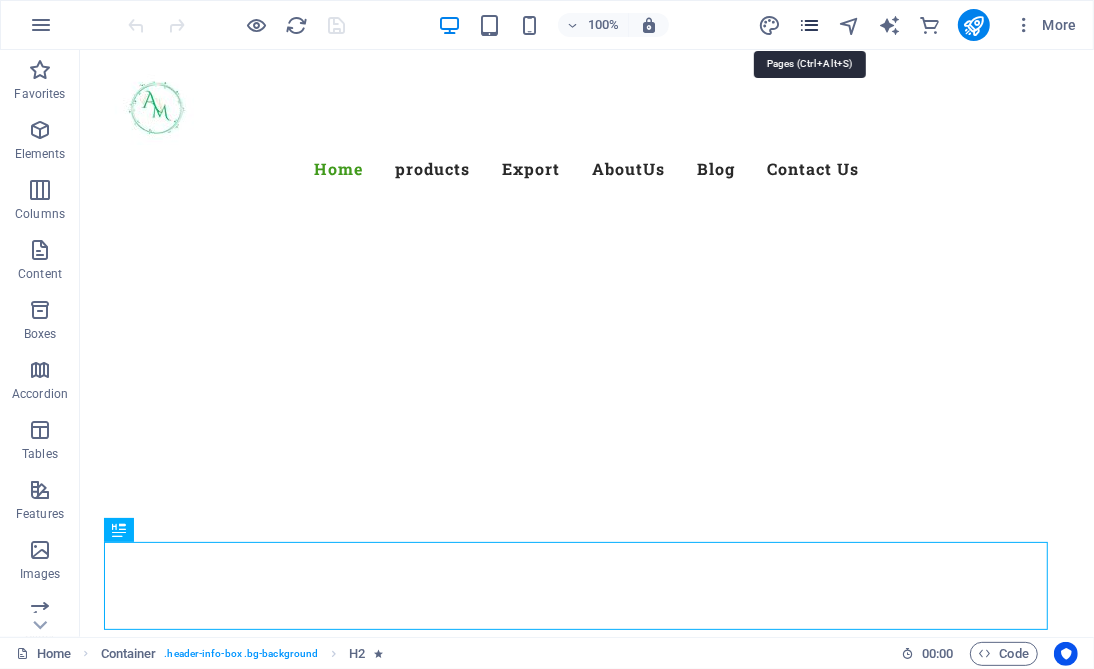 click at bounding box center (809, 25) 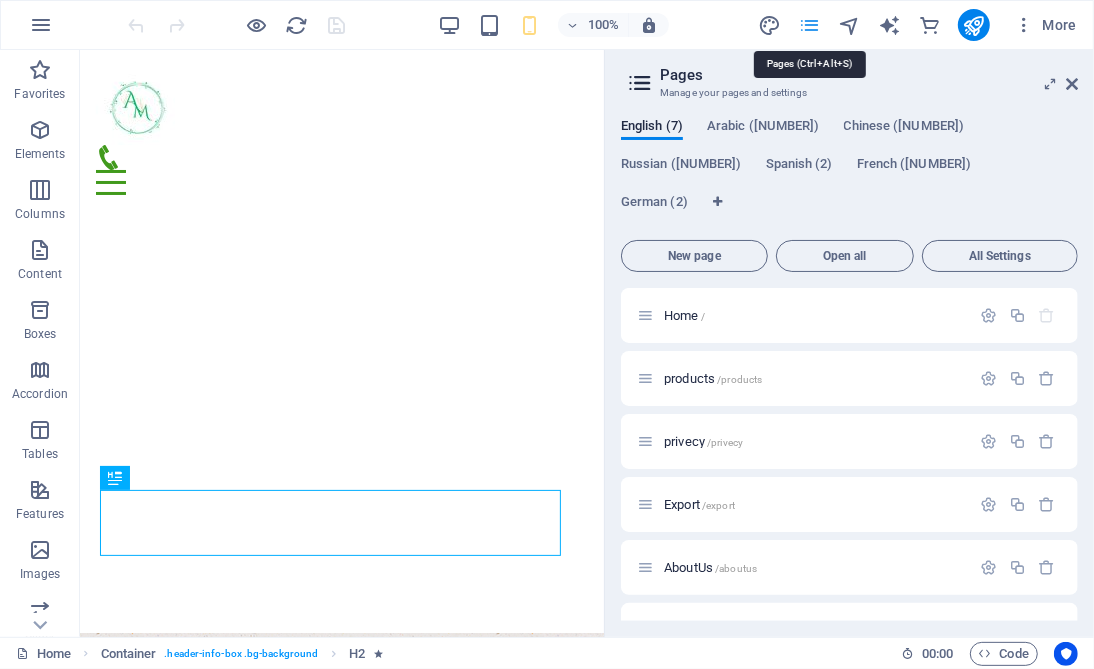 click at bounding box center (809, 25) 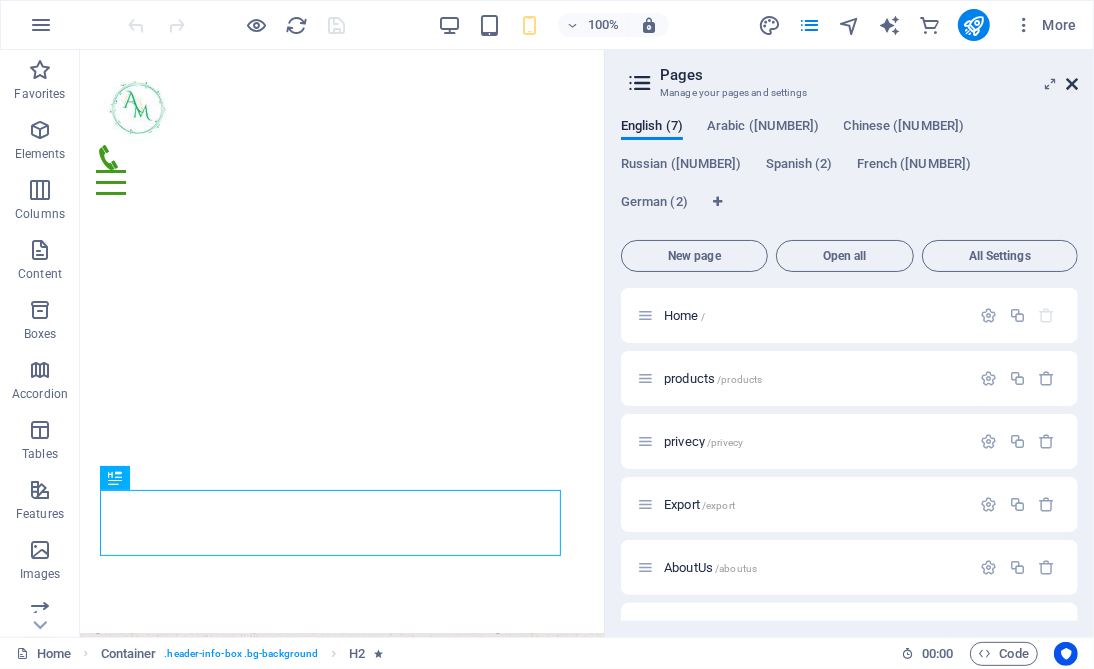 click at bounding box center [1072, 84] 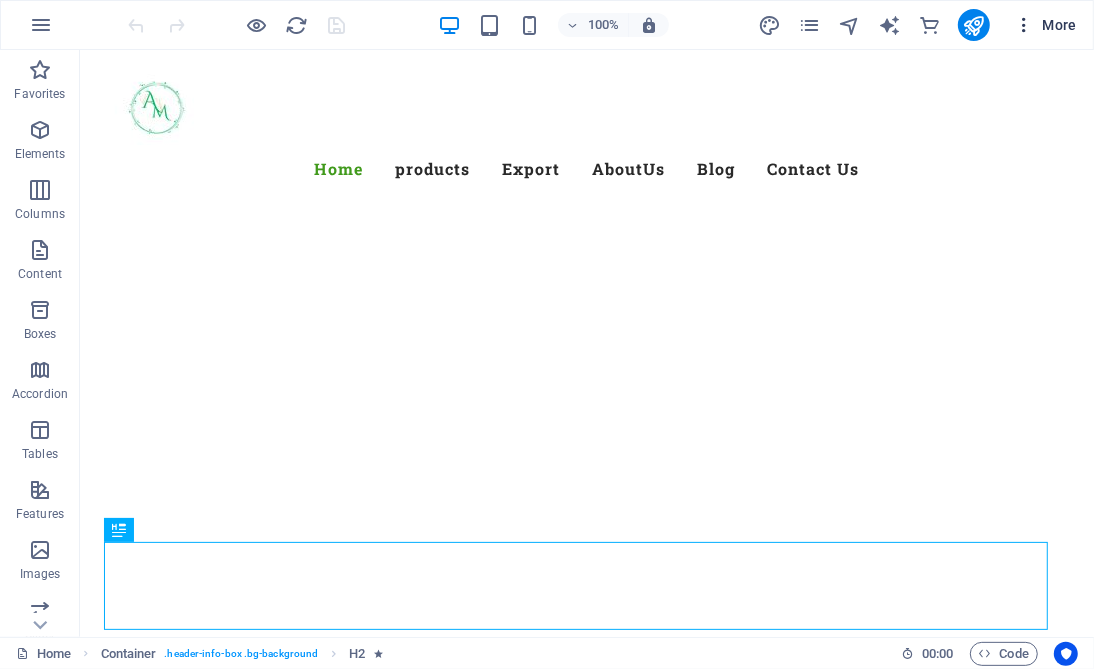 click at bounding box center [1024, 25] 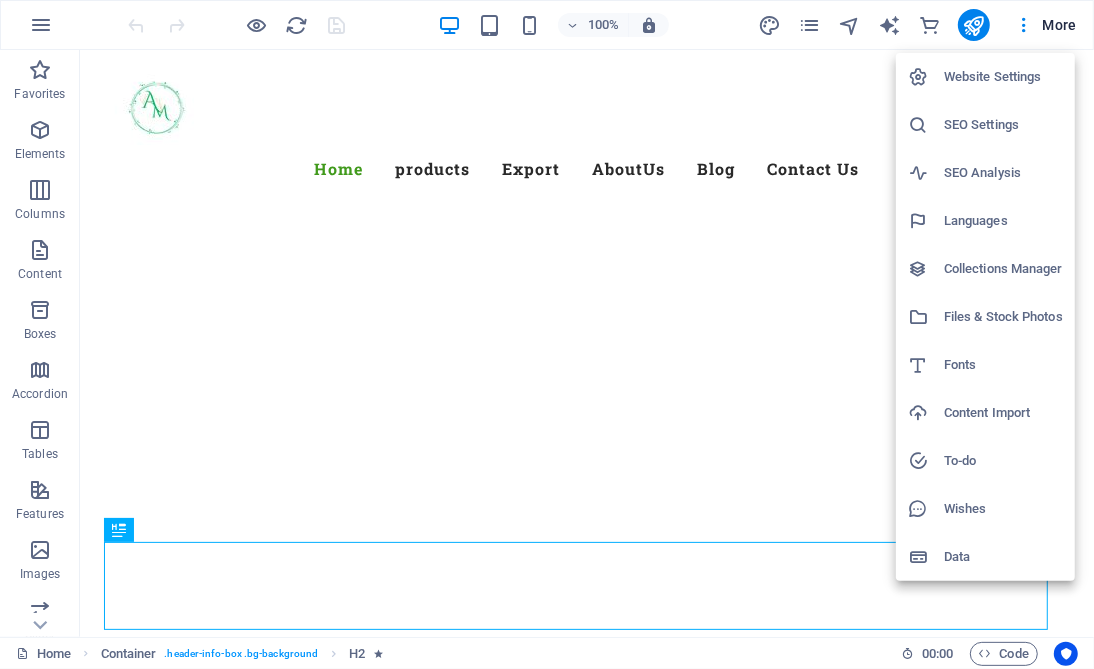 click on "Website Settings" at bounding box center (1003, 77) 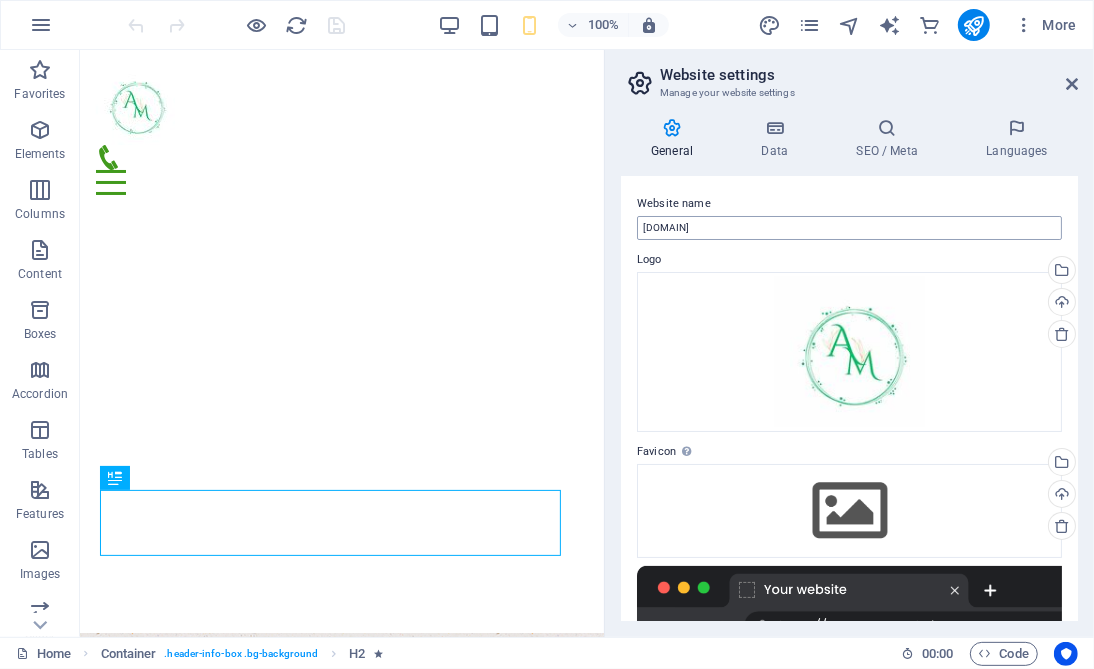 scroll, scrollTop: 150, scrollLeft: 0, axis: vertical 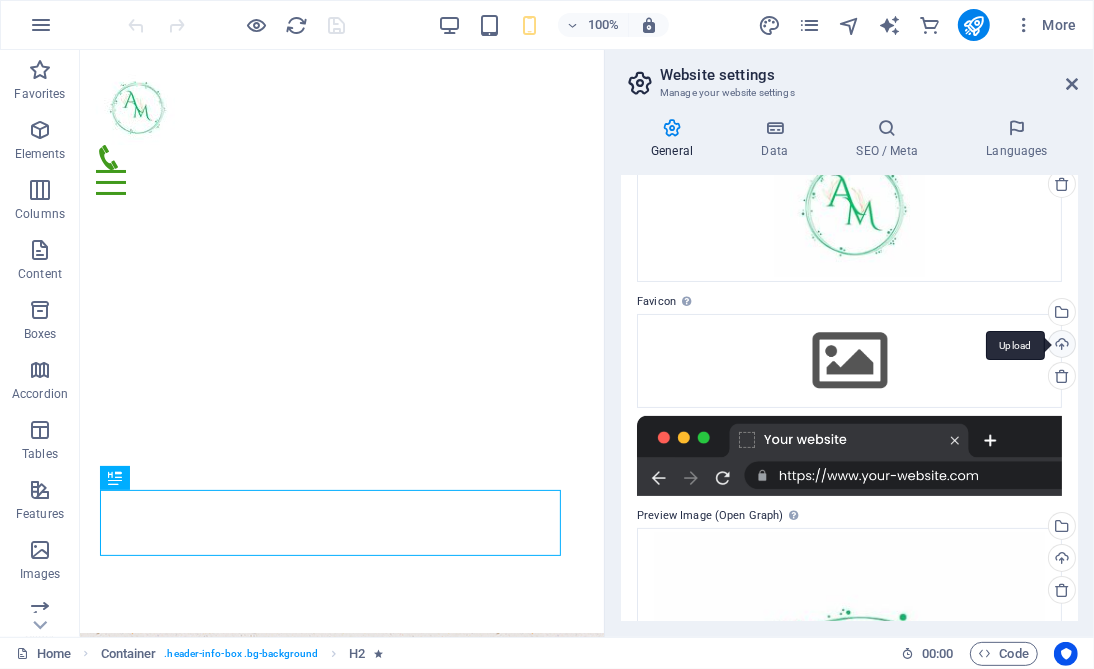 click on "Upload" at bounding box center (1060, 346) 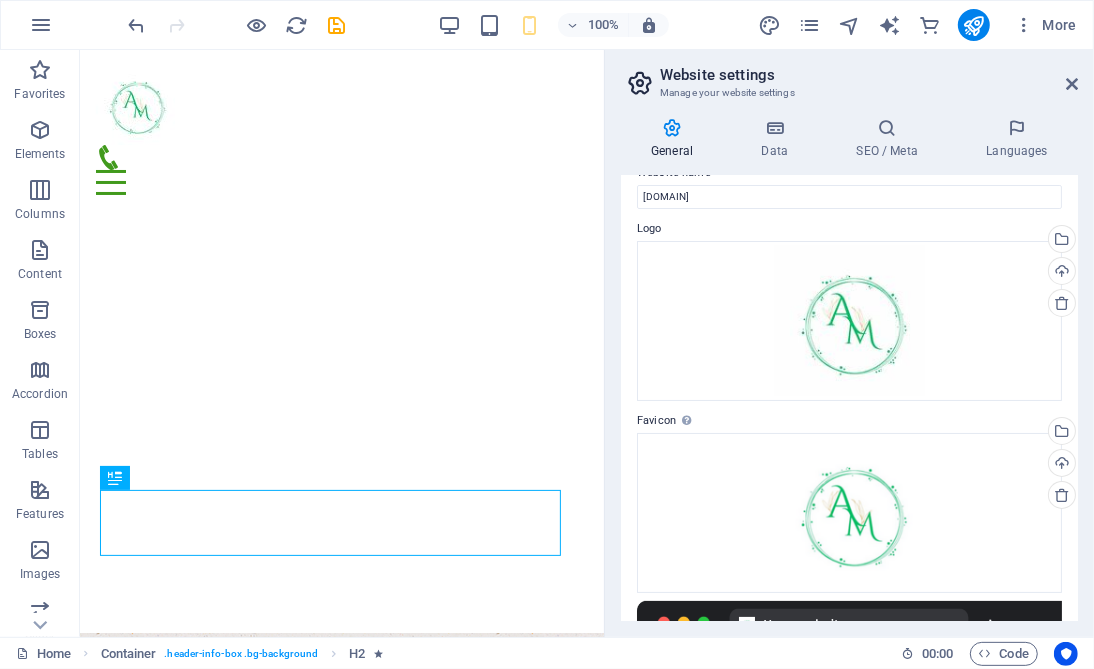 scroll, scrollTop: 0, scrollLeft: 0, axis: both 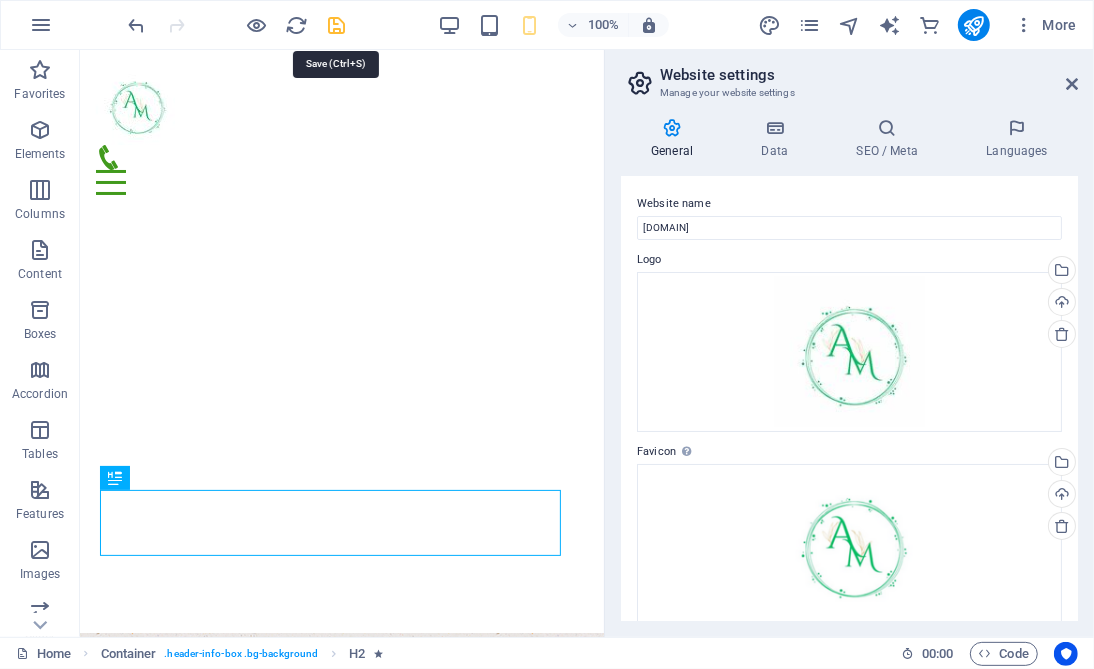 click at bounding box center [337, 25] 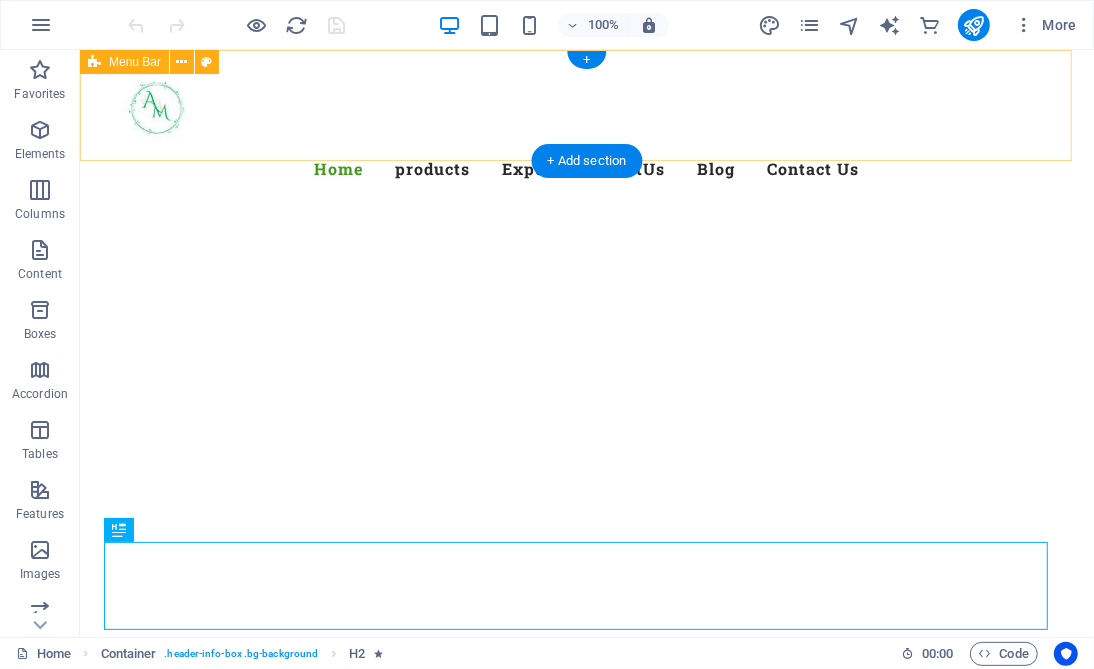 scroll, scrollTop: 0, scrollLeft: 0, axis: both 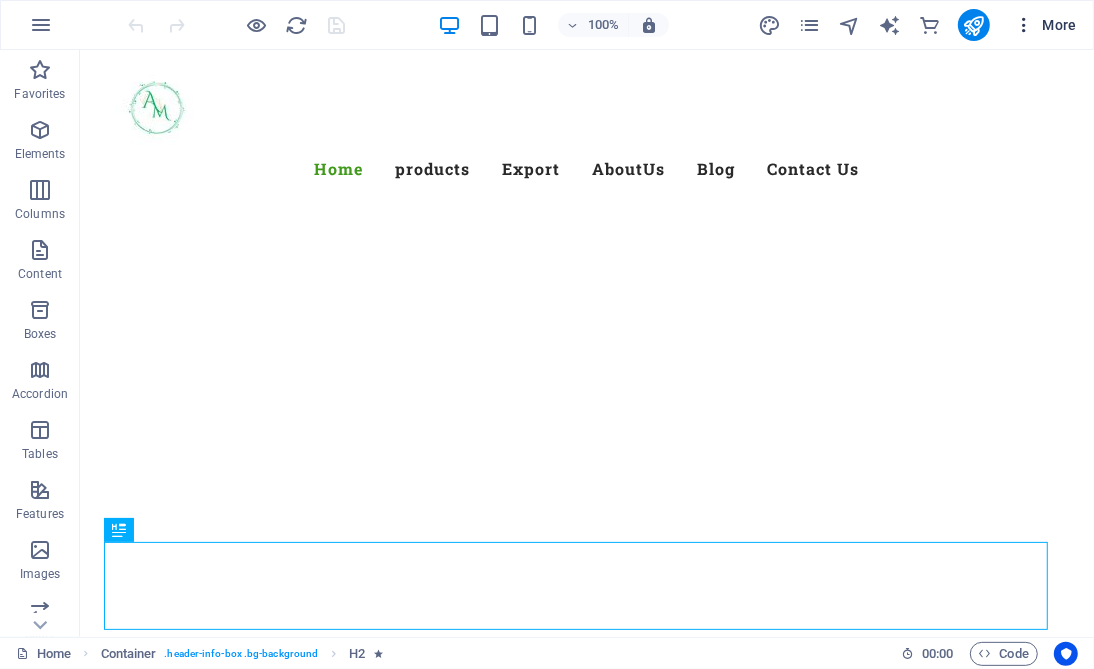 click on "More" at bounding box center (1045, 25) 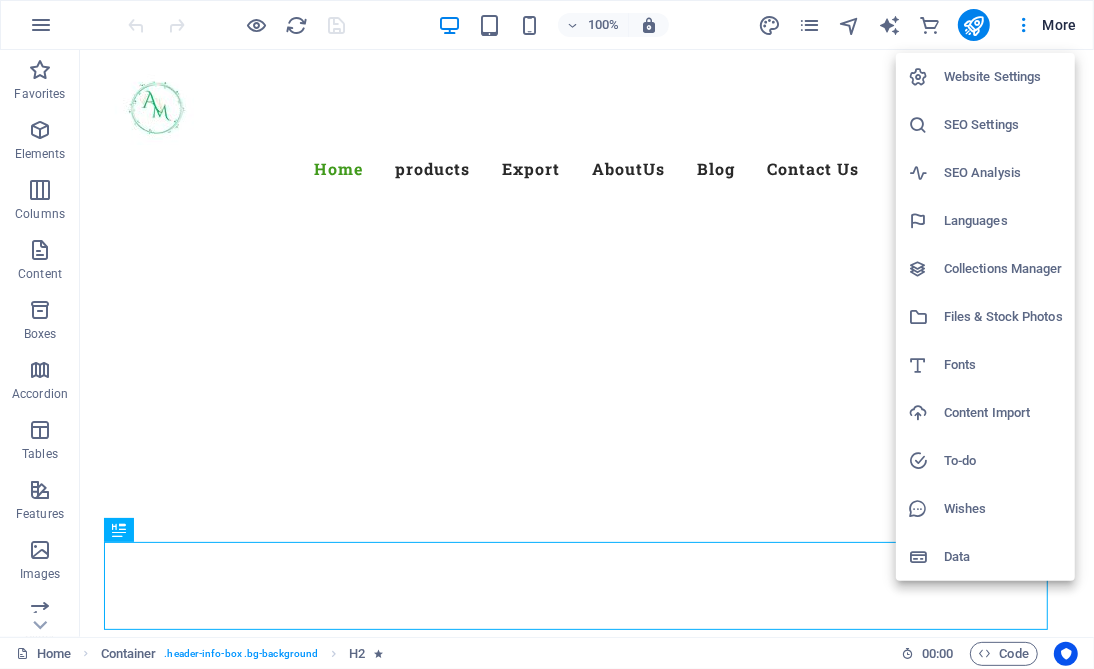 click on "Website Settings" at bounding box center [985, 77] 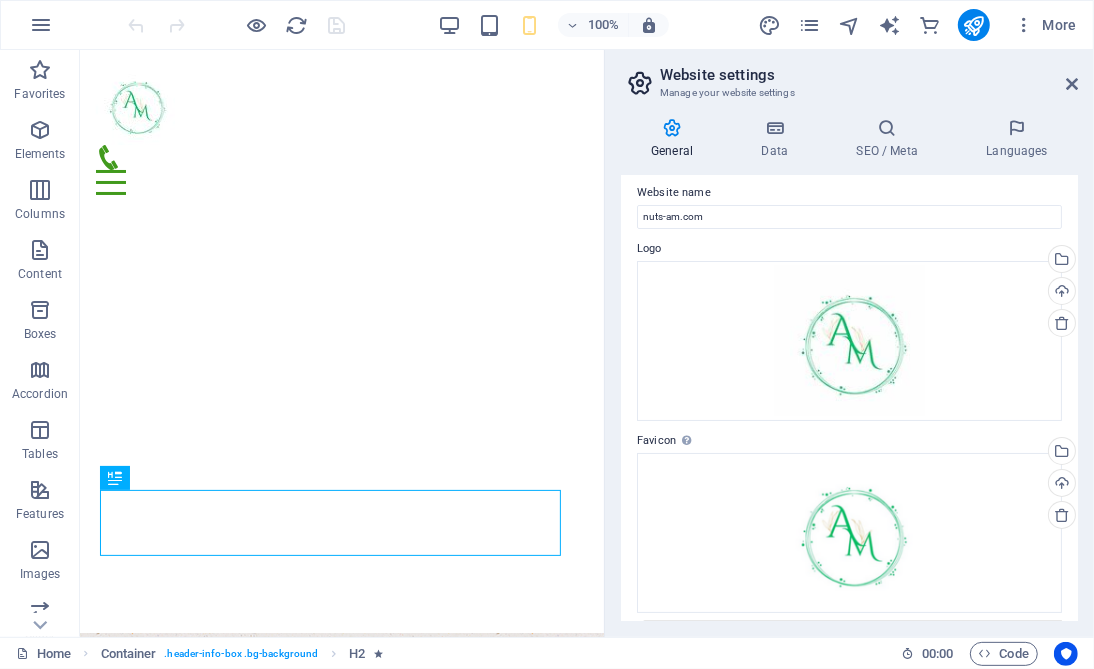 scroll, scrollTop: 0, scrollLeft: 0, axis: both 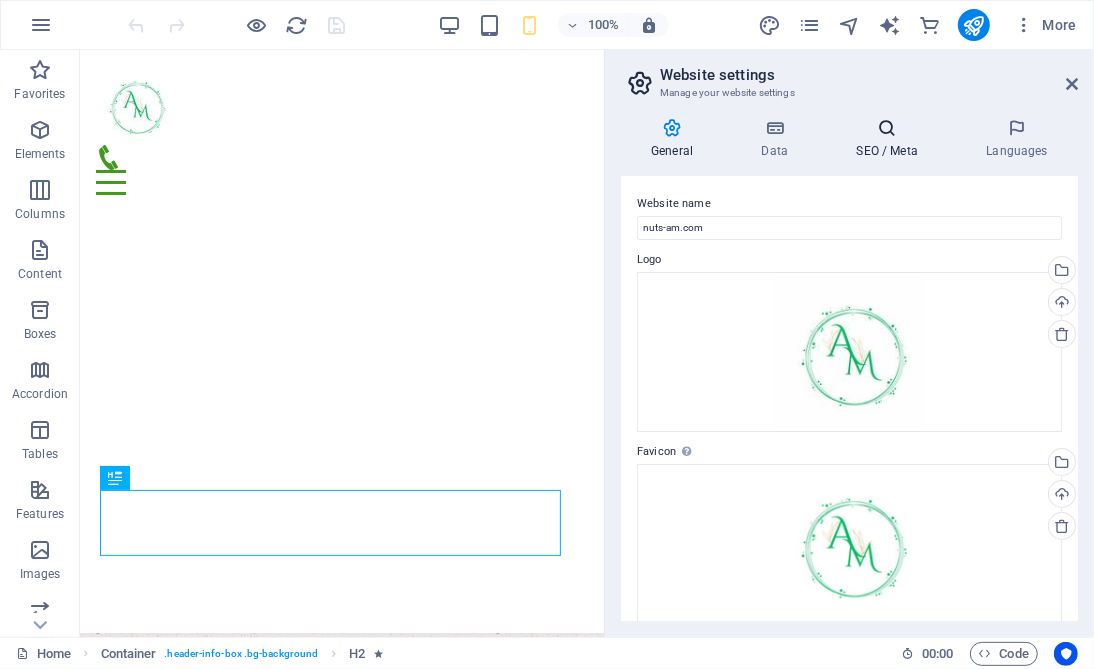 click on "SEO / Meta" at bounding box center [891, 139] 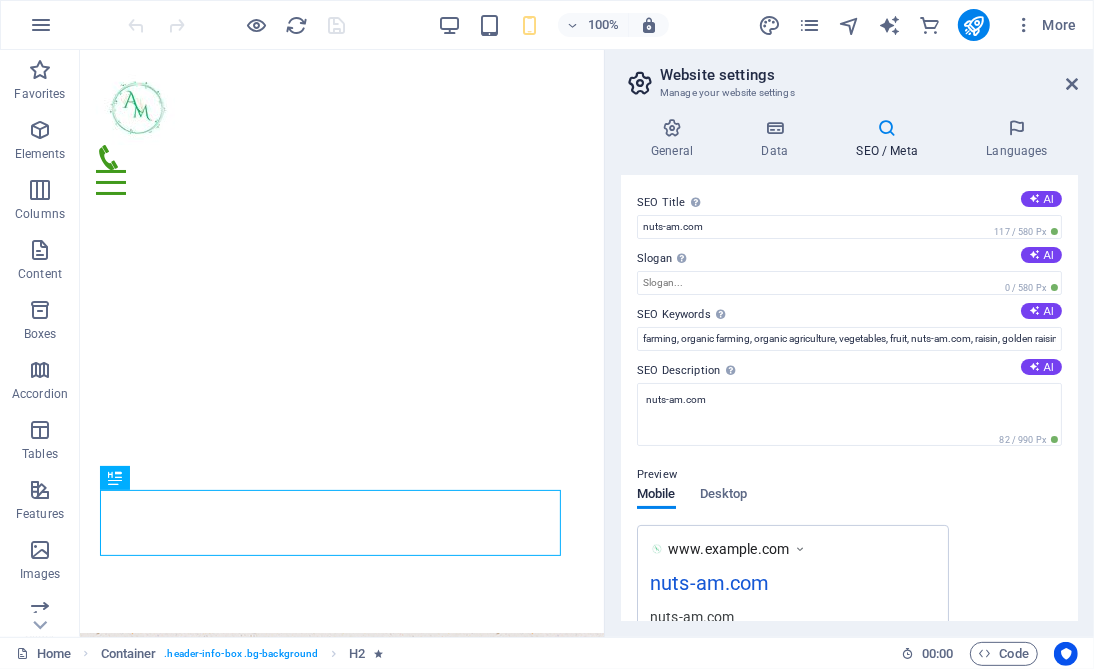 scroll, scrollTop: 0, scrollLeft: 0, axis: both 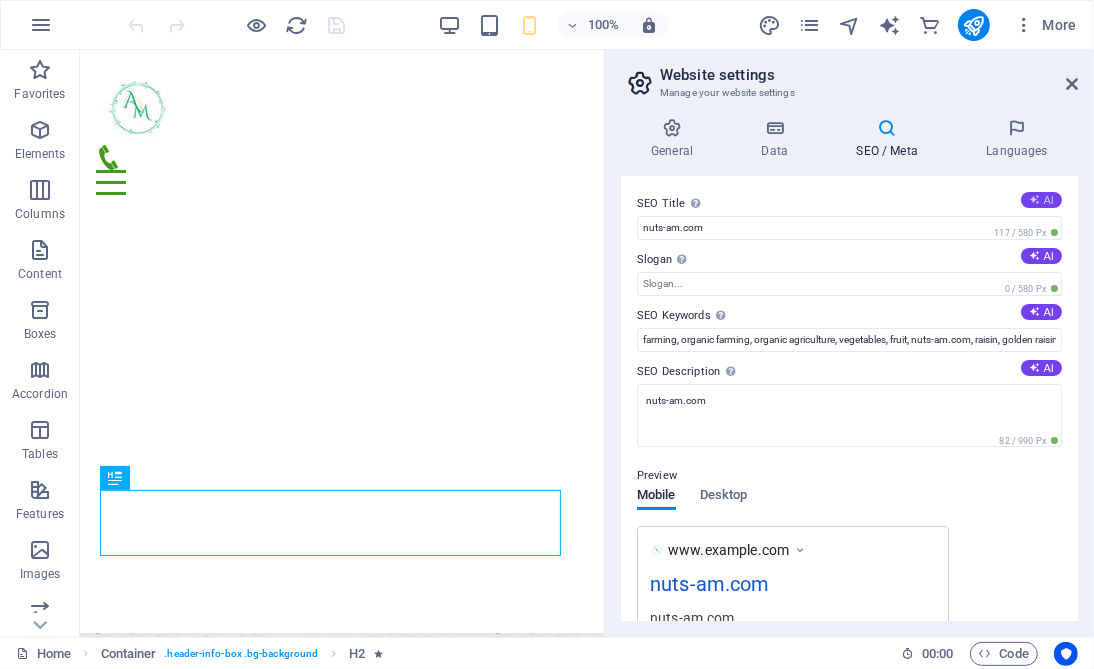 click on "AI" at bounding box center [1041, 200] 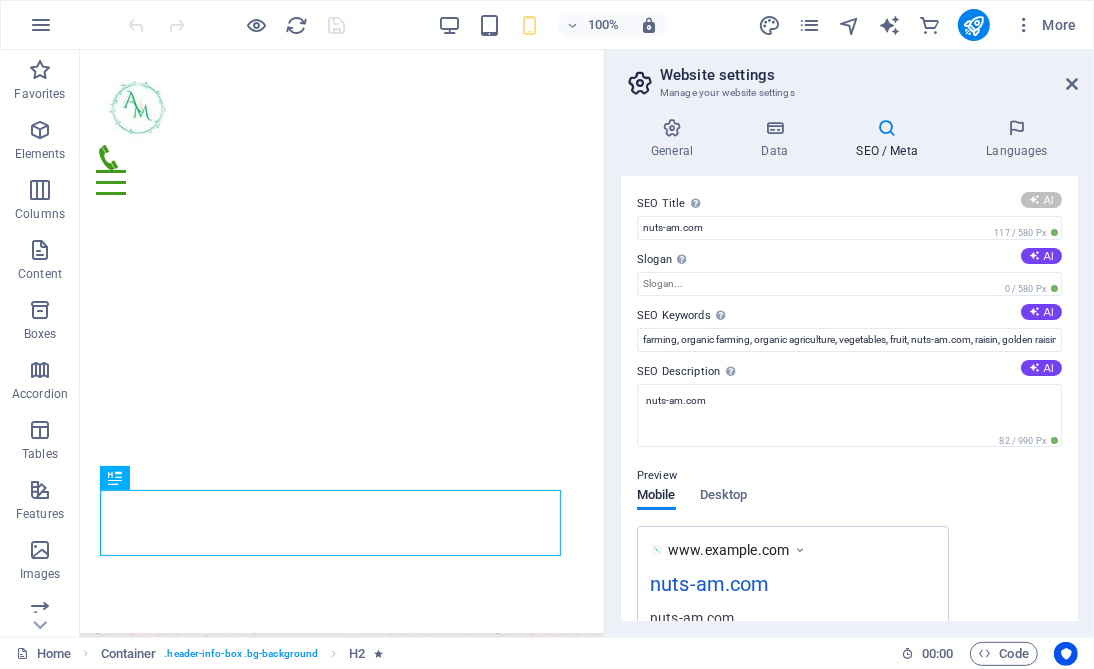 type on "Premium Iranian Raisins Export" 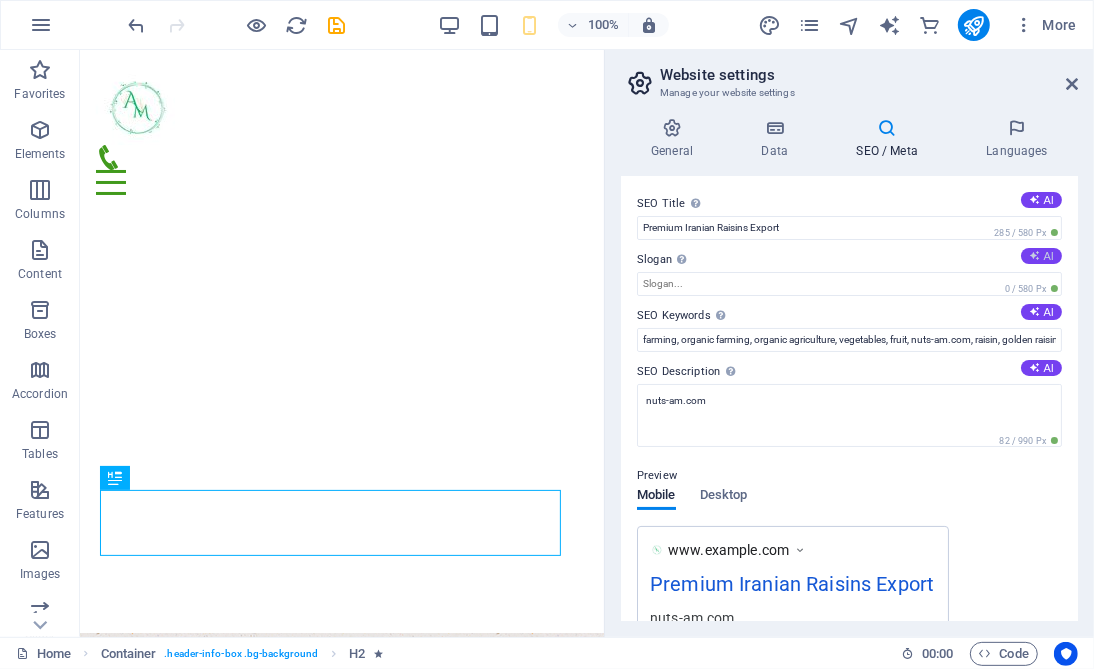 click at bounding box center (1034, 255) 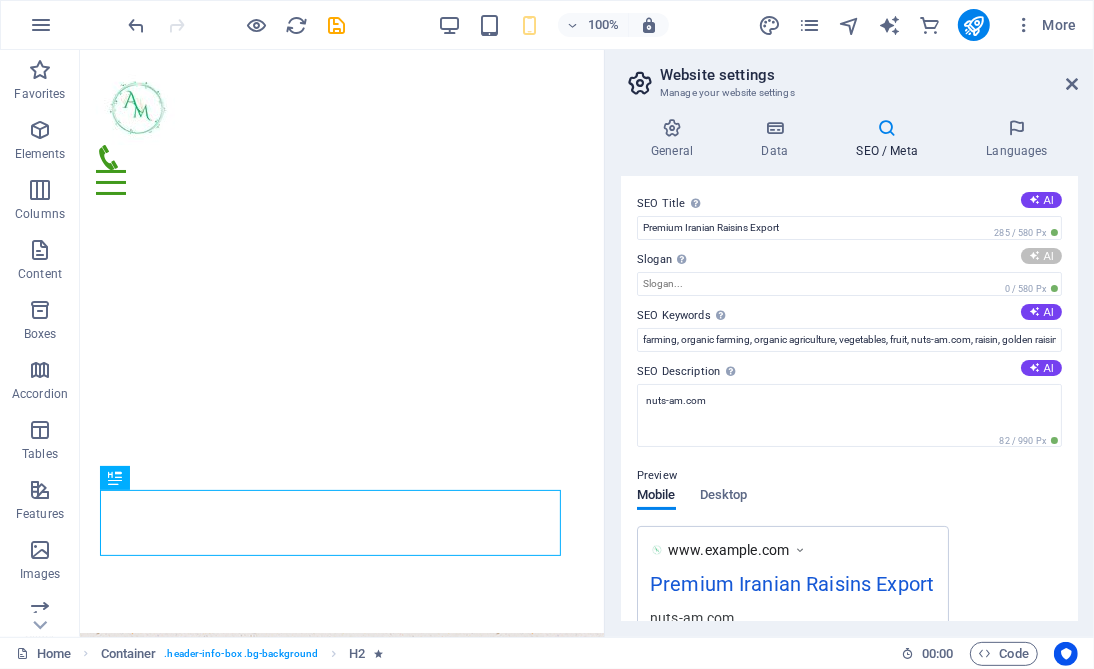type on "Pure Iranian Raisins: Taste the Tradition!" 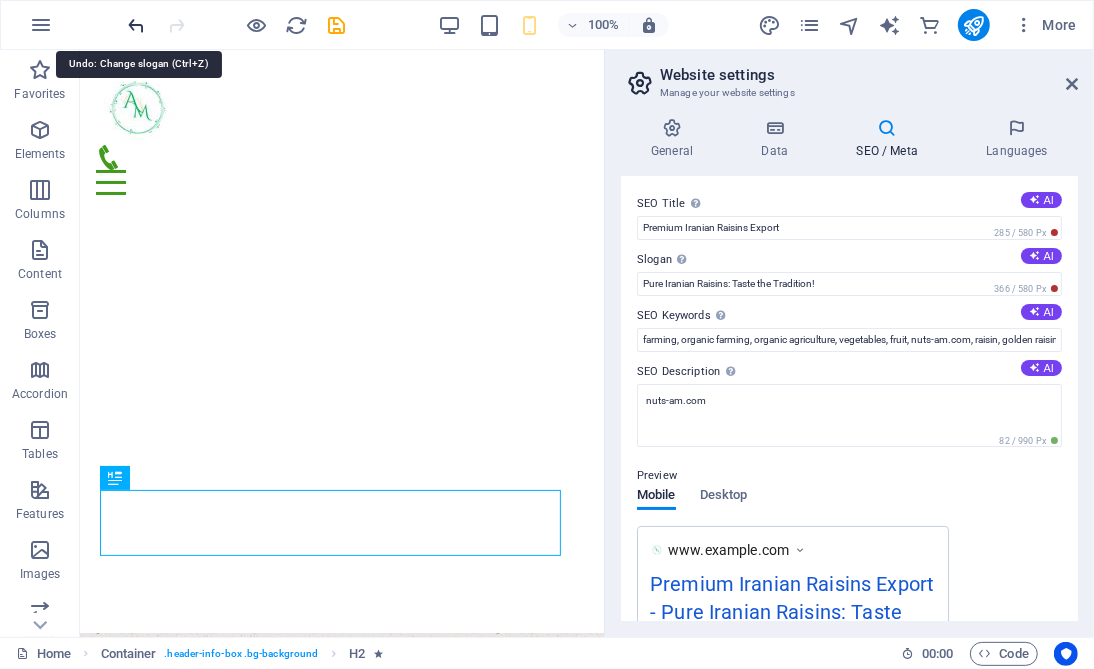 click at bounding box center (137, 25) 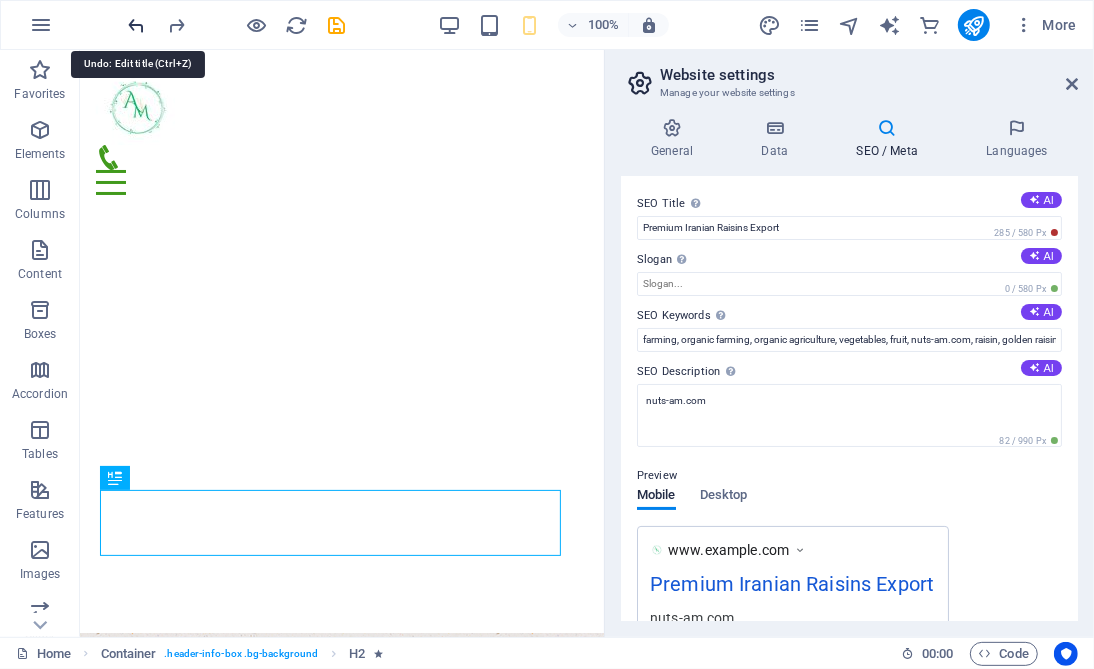 click at bounding box center (137, 25) 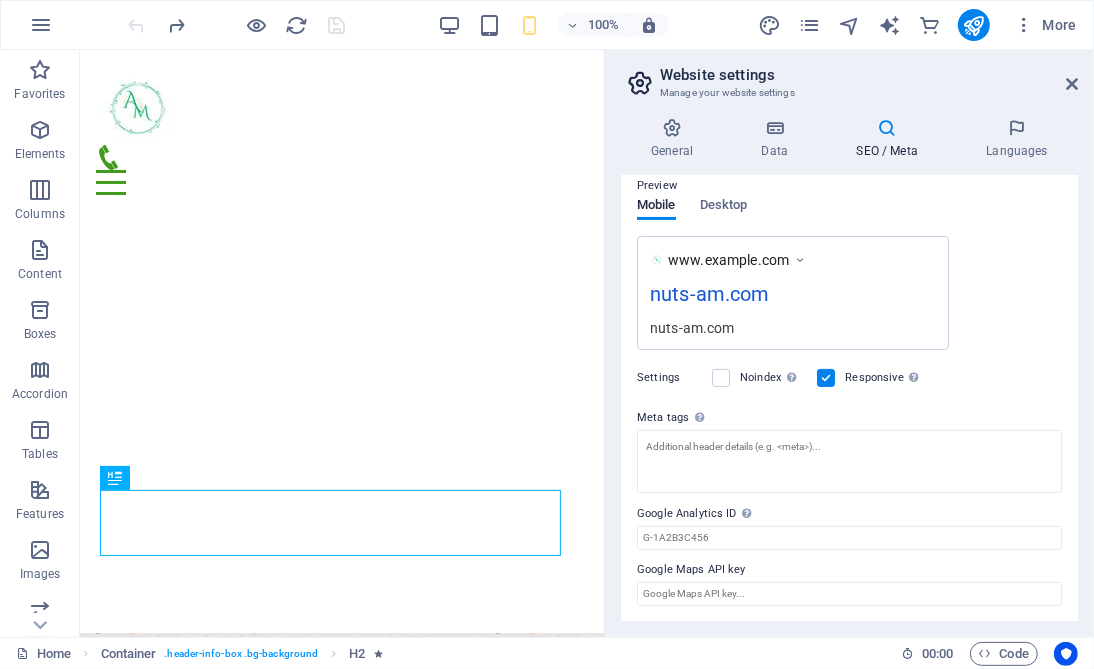 scroll, scrollTop: 0, scrollLeft: 0, axis: both 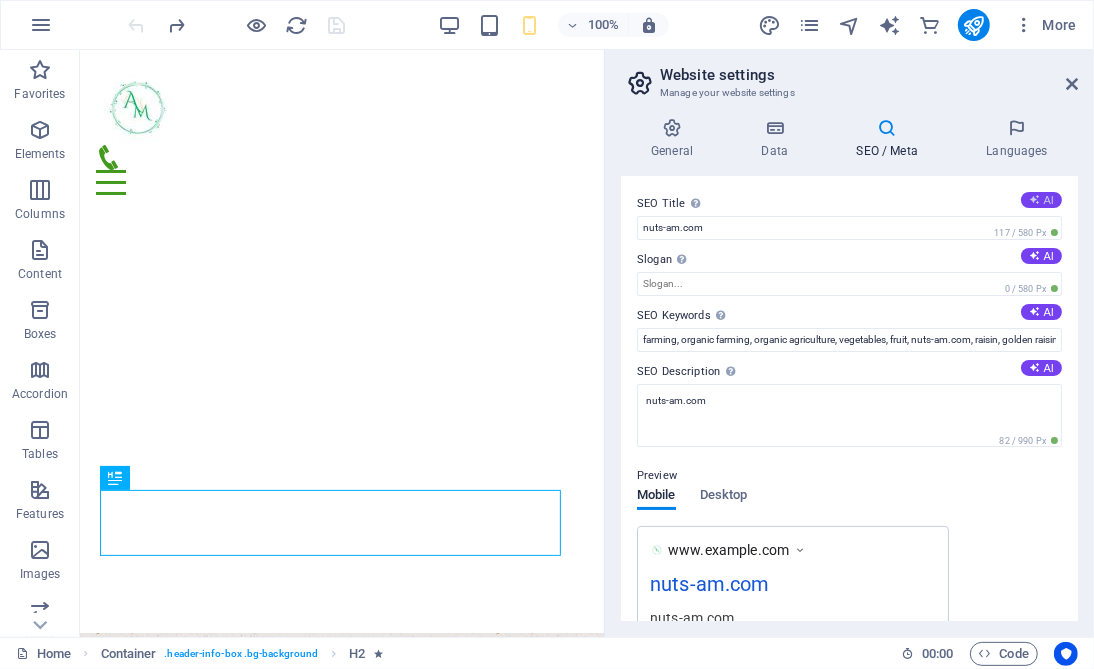click on "AI" at bounding box center [1041, 200] 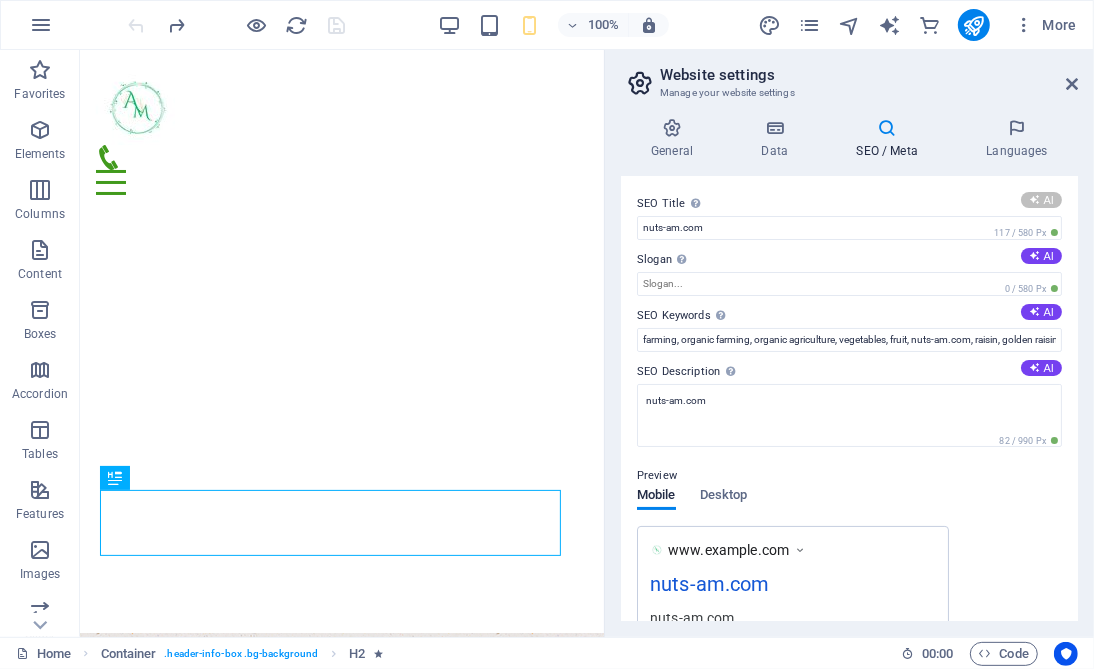 type on "Premium Iranian Raisins - Fresh!" 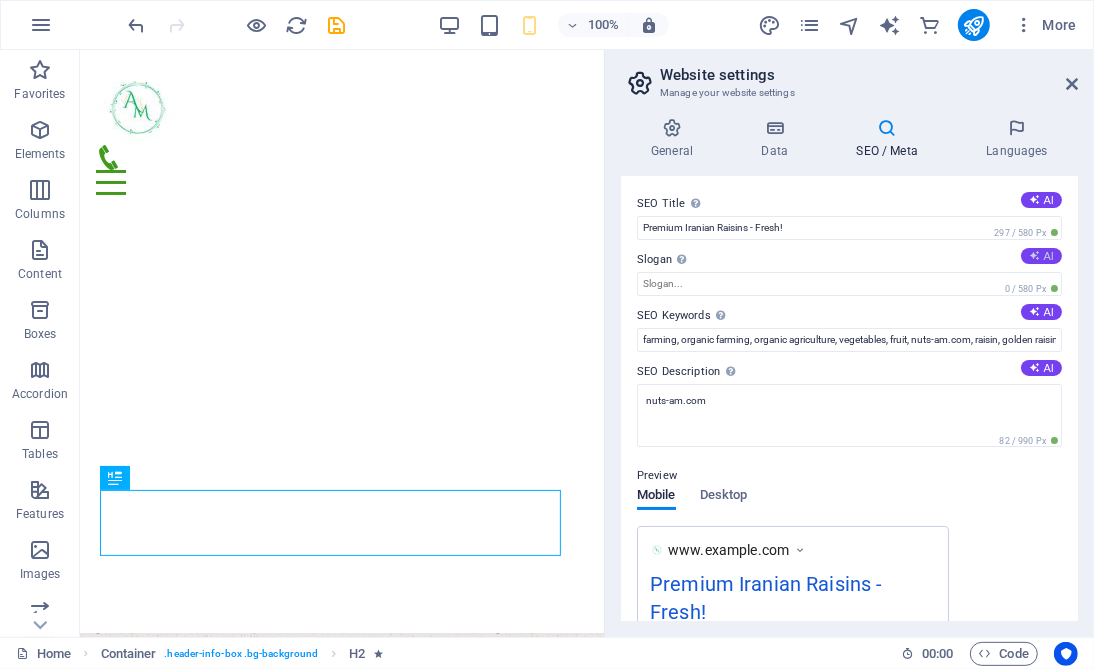 click on "AI" at bounding box center [1041, 256] 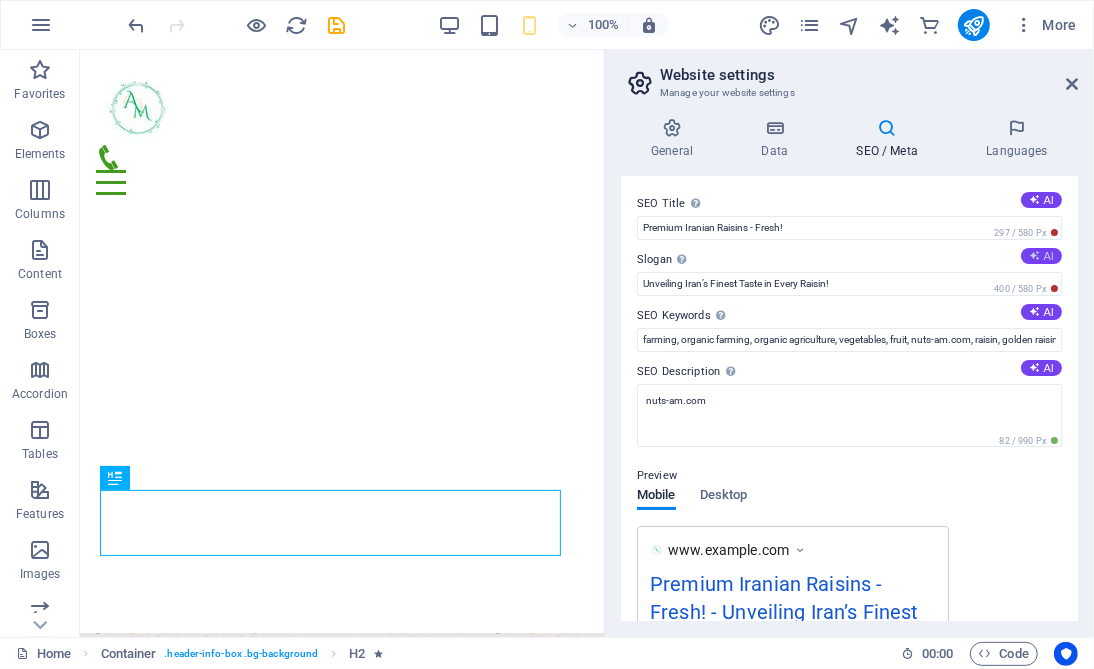 click on "AI" at bounding box center [1041, 256] 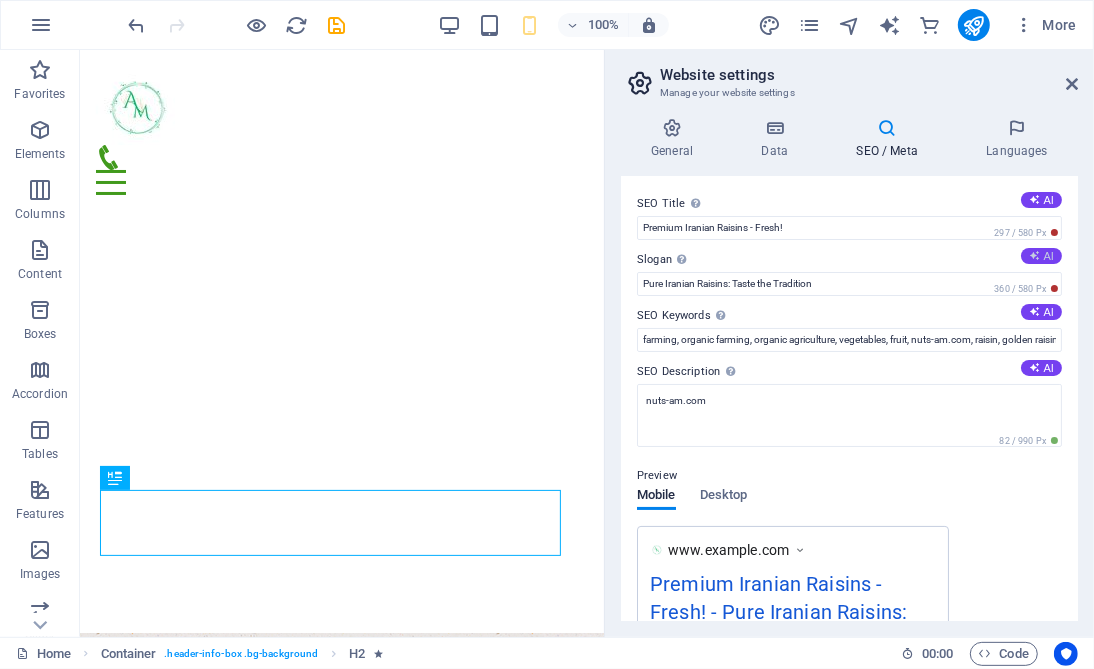 click on "AI" at bounding box center (1041, 256) 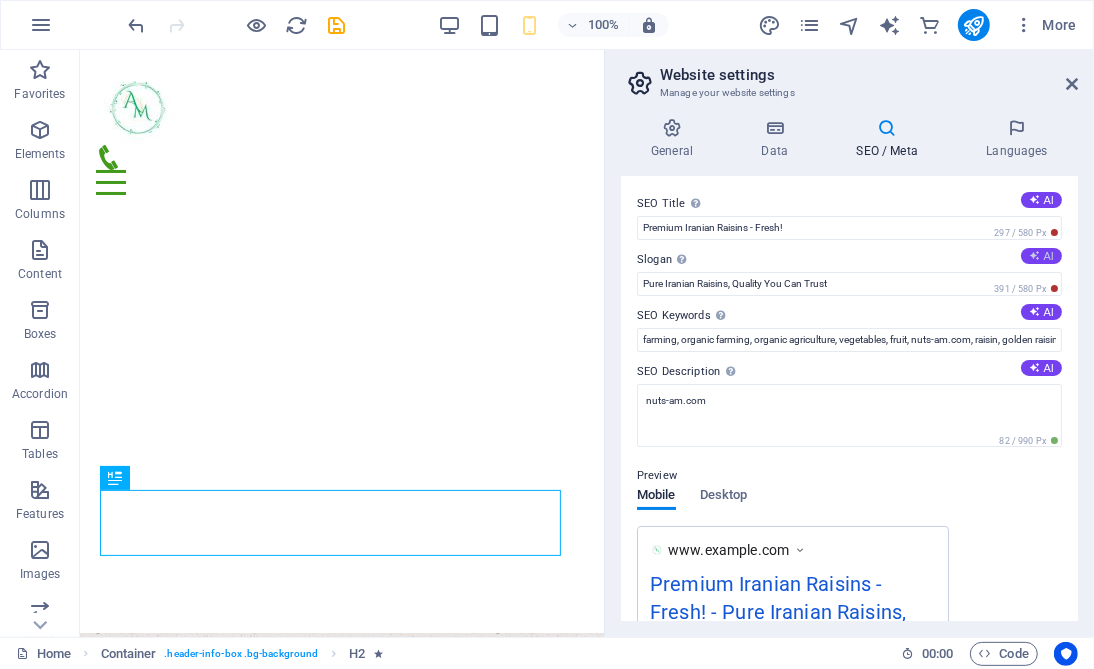 click on "AI" at bounding box center (1041, 256) 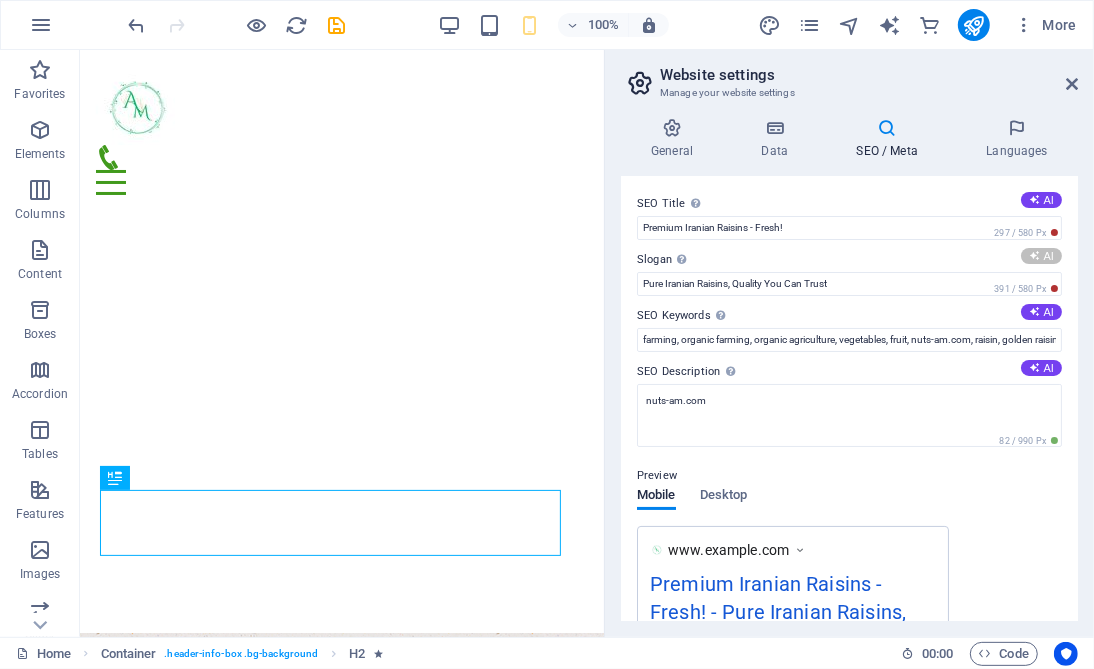 type on "Experience Authentic Persian Taste in Every Bite" 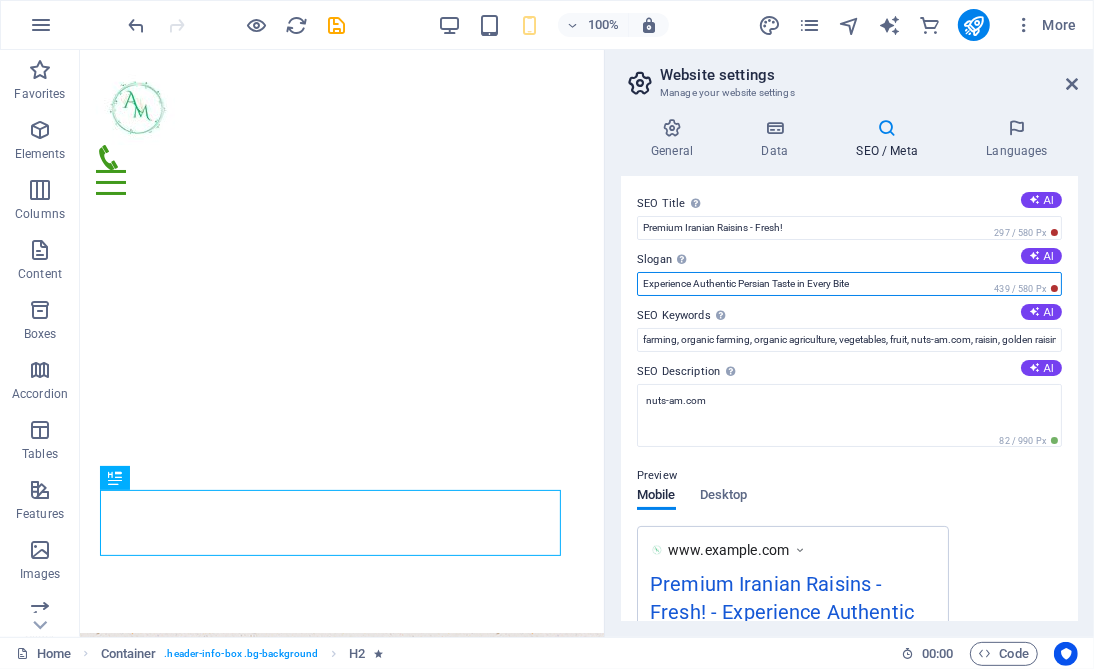 drag, startPoint x: 867, startPoint y: 289, endPoint x: 630, endPoint y: 302, distance: 237.35628 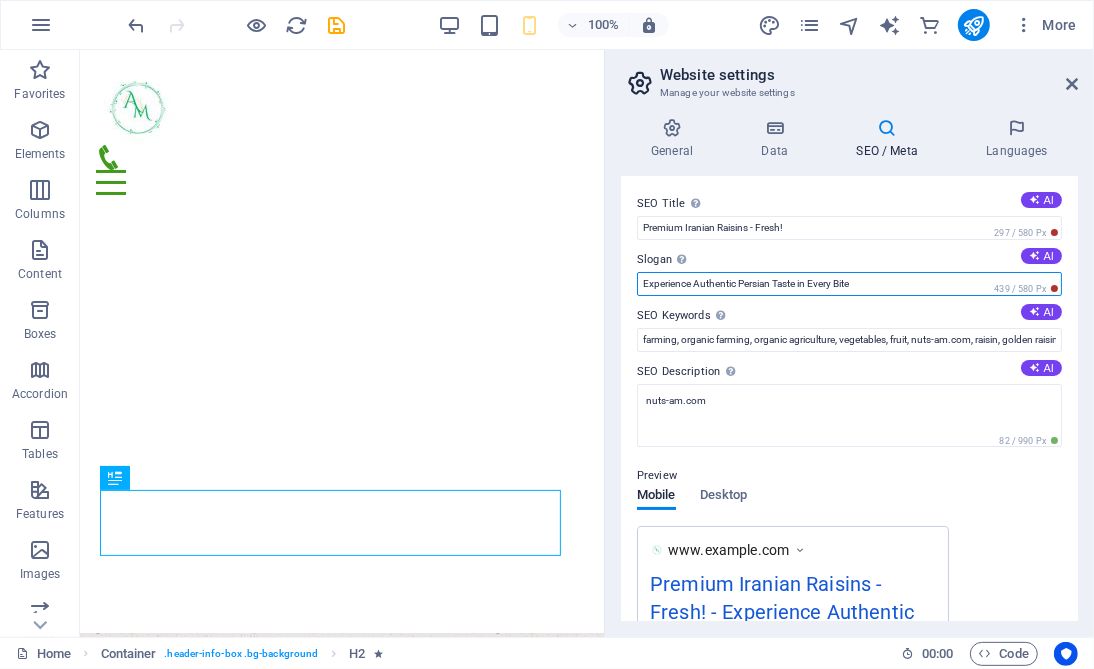 click on "SEO Title The title of your website - make it something that stands out in search engine results. AI Premium Iranian Raisins - Fresh! 297 / 580 Px Slogan The slogan of your website. AI Experience Authentic Persian Taste in Every Bite 439 / 580 Px SEO Keywords Comma-separated list of keywords representing your website. AI farming, organic farming, organic agriculture, vegetables, fruit, nuts-am.com, raisin, golden raisin, Sultana, iranian raisin, iran, nuts, green raisin, malayer, malekan, kashmar, iso, codex, standard SEO Description Describe the contents of your website - this is crucial for search engines and SEO! AI nuts-am.com 82 / 990 Px Preview Mobile Desktop www.example.com Premium Iranian Raisins - Fresh! - Experience Authentic Persian Taste in Every Bite nuts-am.com Settings Noindex Instruct search engines to exclude this website from search results. Responsive Determine whether the website should be responsive based on screen resolution. Meta tags Google Analytics ID Google Maps API key" at bounding box center (849, 398) 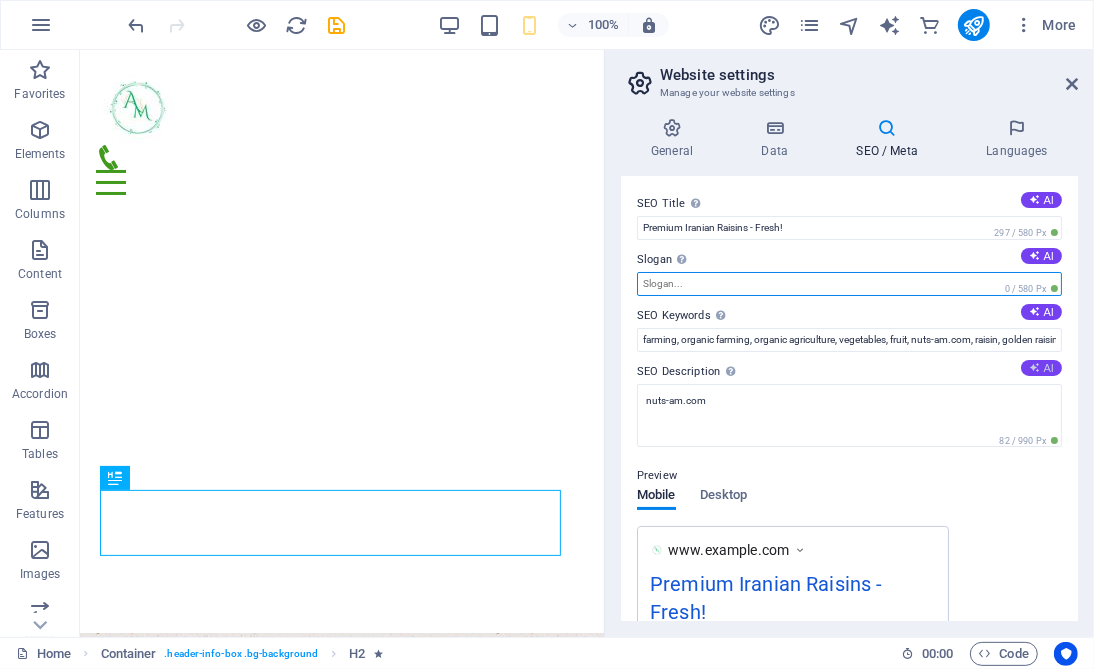 type 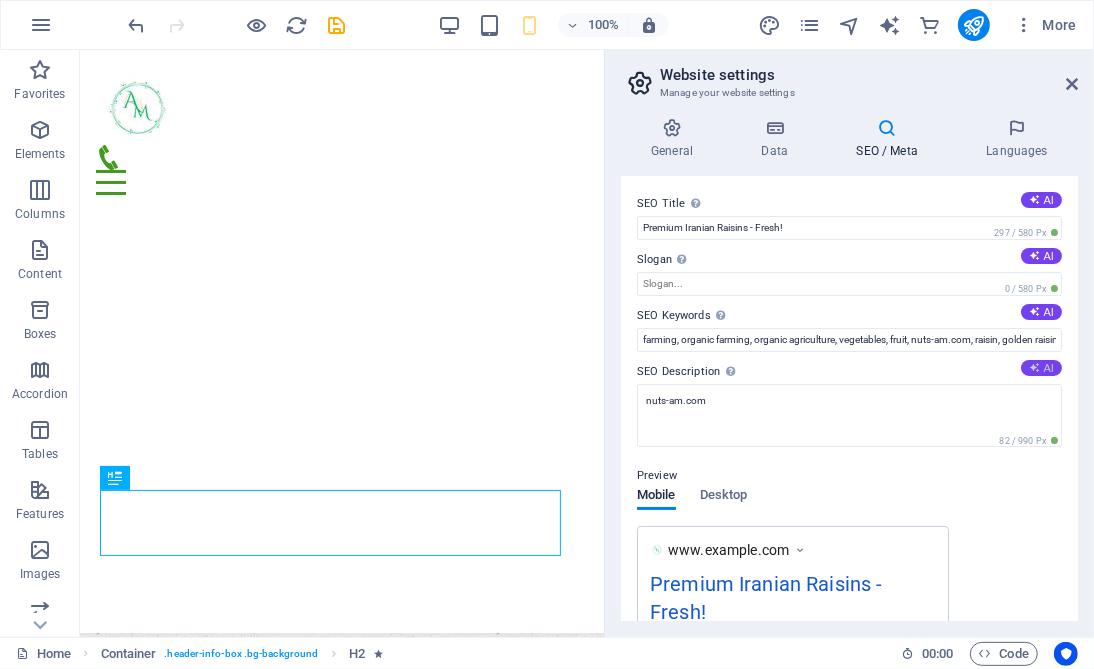 click on "AI" at bounding box center [1041, 368] 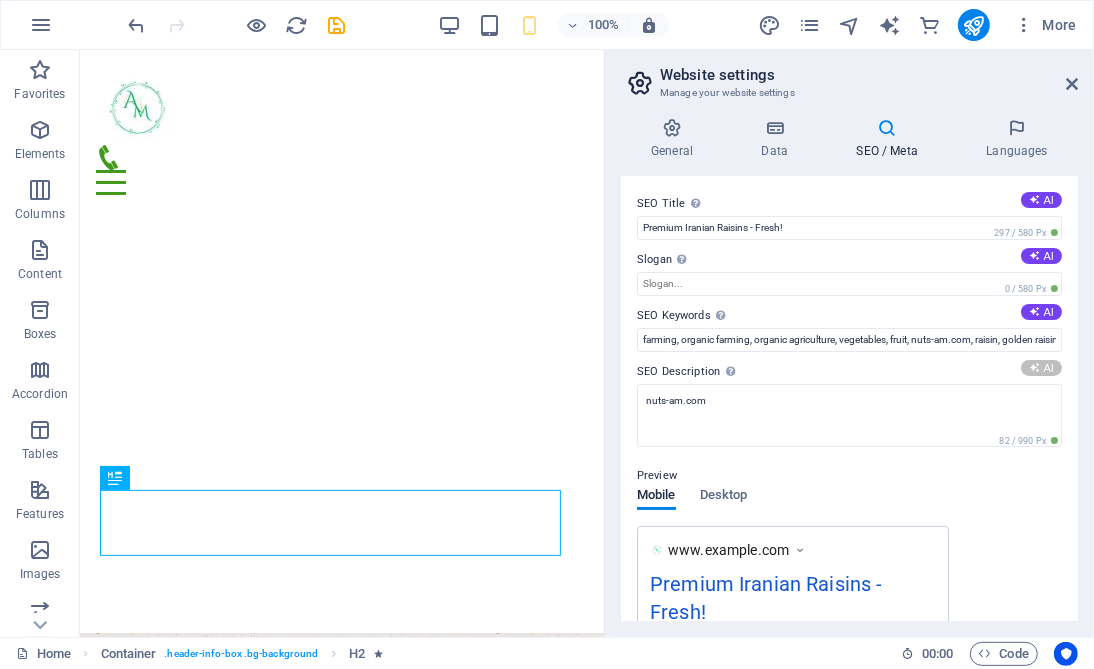 type on "Experience the authentic taste of Iran with our premium raisins, crafted from the finest grapes, ensuring quality and flavor." 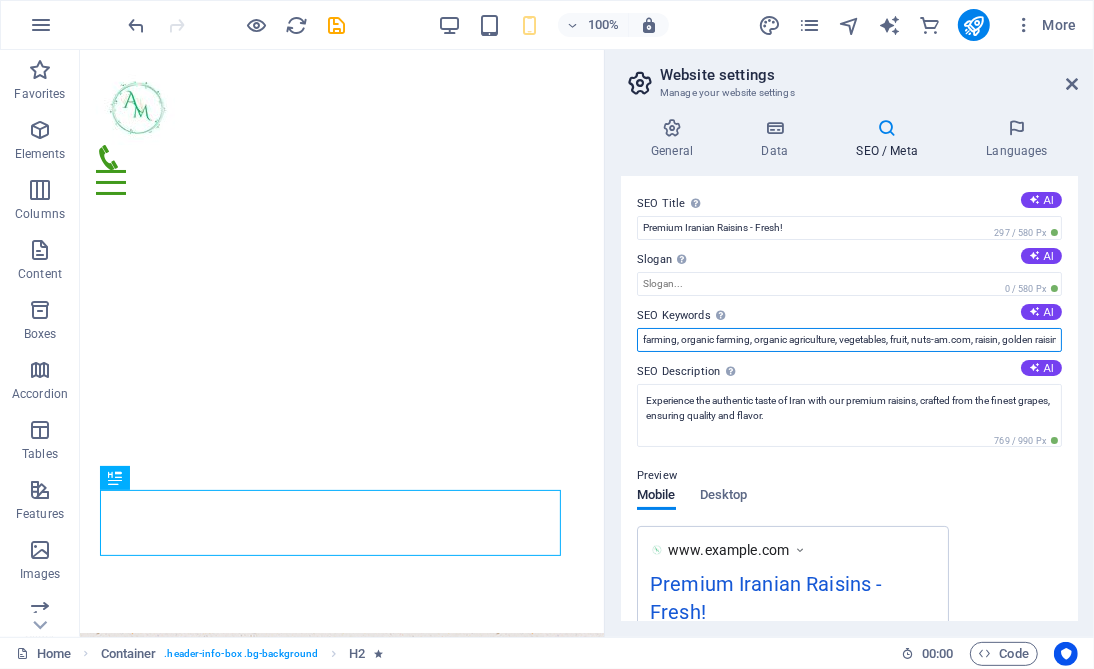 click on "farming, organic farming, organic agriculture, vegetables, fruit, [DOMAIN], raisin, golden raisin, Sultana, iranian raisin, iran, nuts, green raisin, [CITY], [CITY], [CITY], iso, codex, standard" at bounding box center [849, 340] 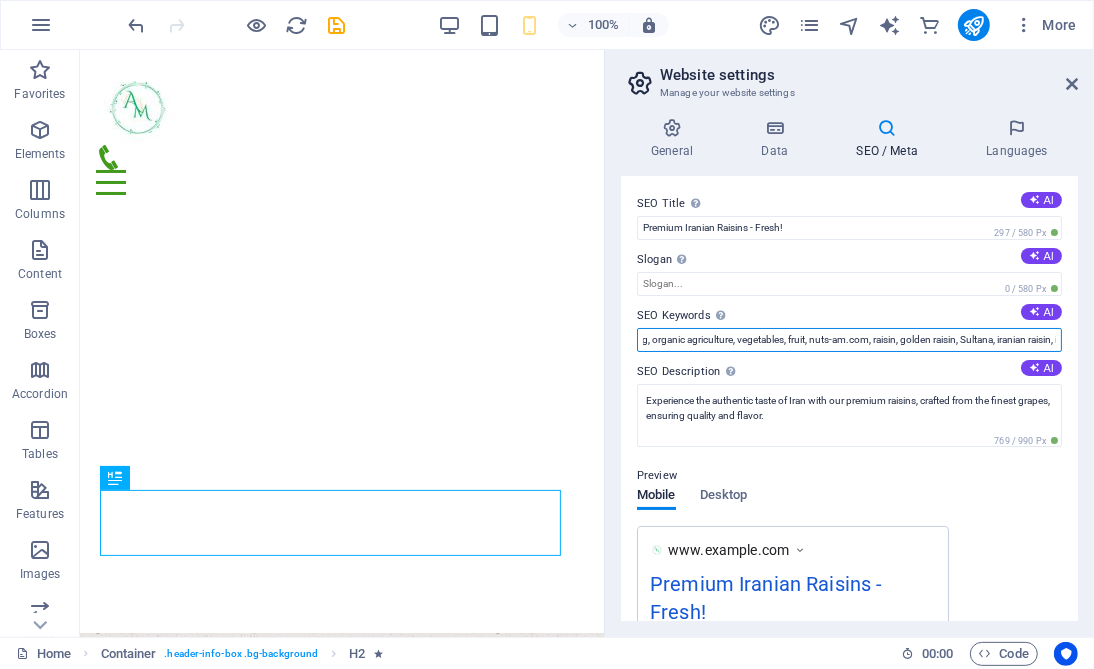 click on "farming, organic farming, organic agriculture, vegetables, fruit, [DOMAIN], raisin, golden raisin, Sultana, iranian raisin, iran, nuts, green raisin, [CITY], [CITY], [CITY], iso, codex, standard" at bounding box center (849, 340) 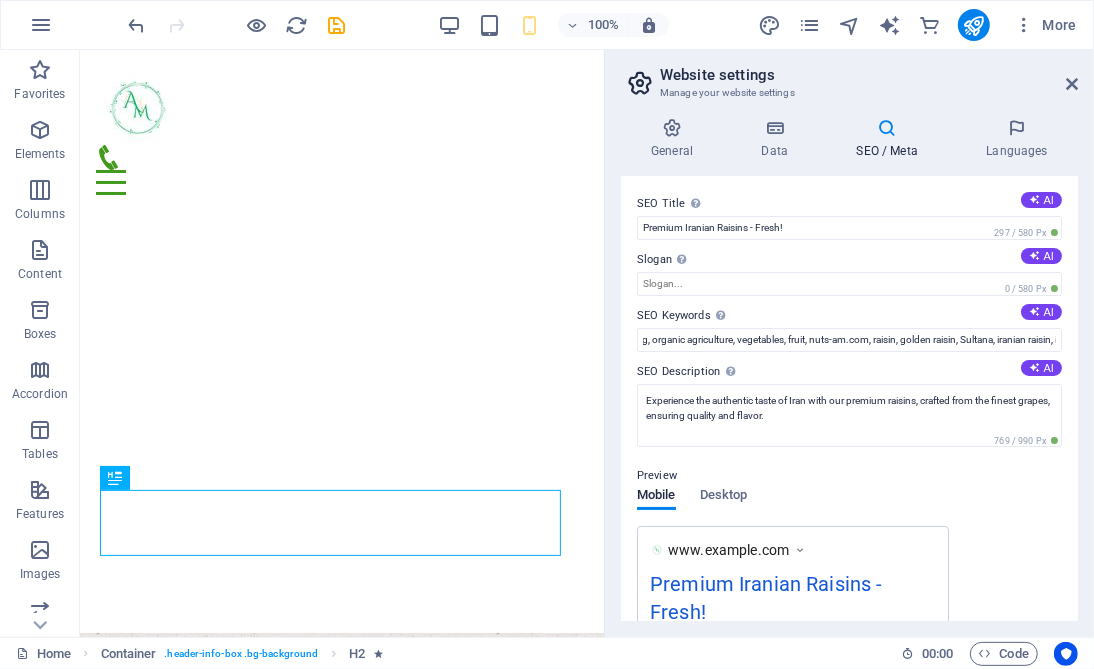 scroll, scrollTop: 0, scrollLeft: 0, axis: both 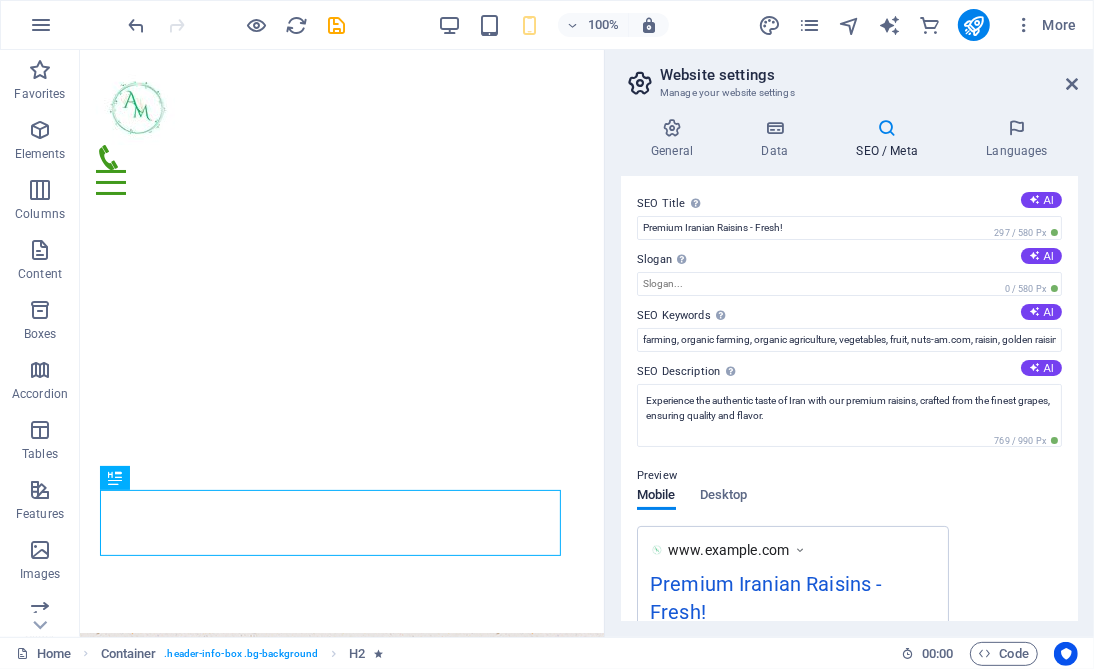 click on "SEO Title The title of your website - make it something that stands out in search engine results. AI Premium Iranian Raisins - Fresh! 297 / 580 Px Slogan The slogan of your website. AI 0 / 580 Px SEO Keywords Comma-separated list of keywords representing your website. AI farming, organic farming, organic agriculture, vegetables, fruit, nuts-am.com, raisin, golden raisin, Sultana, iranian raisin, iran, nuts, green raisin, malayer, malekan, kashmar, iso, codex, standard SEO Description Describe the contents of your website - this is crucial for search engines and SEO! AI Experience the authentic taste of Iran with our premium raisins, crafted from the finest grapes, ensuring quality and flavor. 769 / 990 Px Preview Mobile Desktop www.example.com Premium Iranian Raisins - Fresh! Experience the authentic taste of Iran with our premium raisins, crafted from the finest grapes, ensuring quality and flavor. Settings Noindex Instruct search engines to exclude this website from search results. Responsive Meta tags" at bounding box center (849, 398) 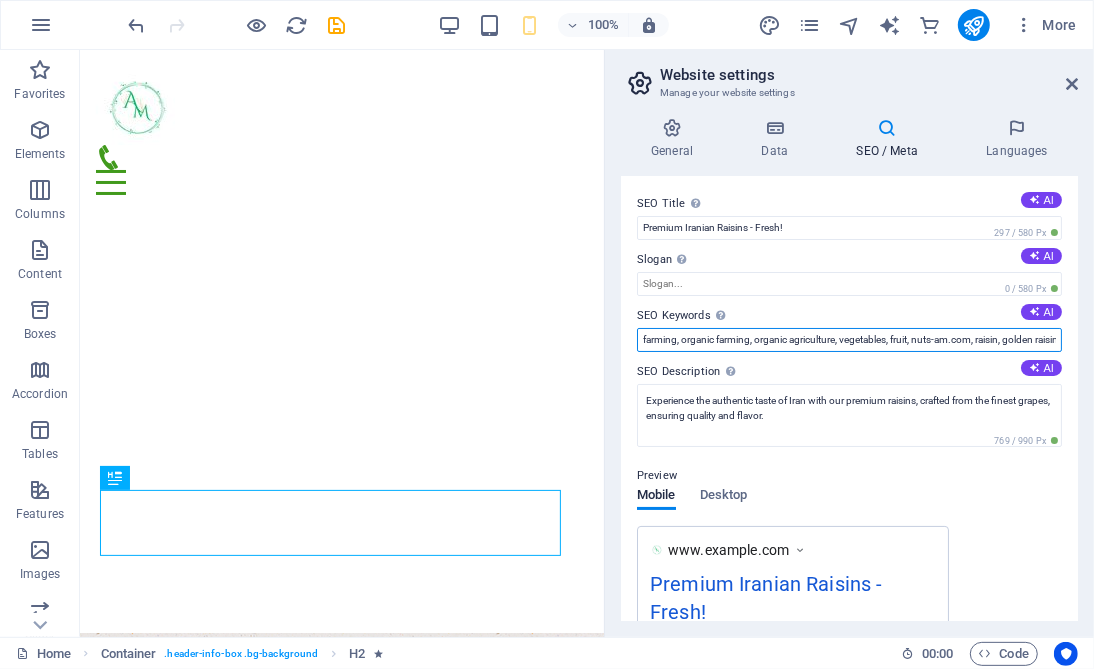 click on "farming, organic farming, organic agriculture, vegetables, fruit, [DOMAIN], raisin, golden raisin, Sultana, iranian raisin, iran, nuts, green raisin, [CITY], [CITY], [CITY], iso, codex, standard" at bounding box center [849, 340] 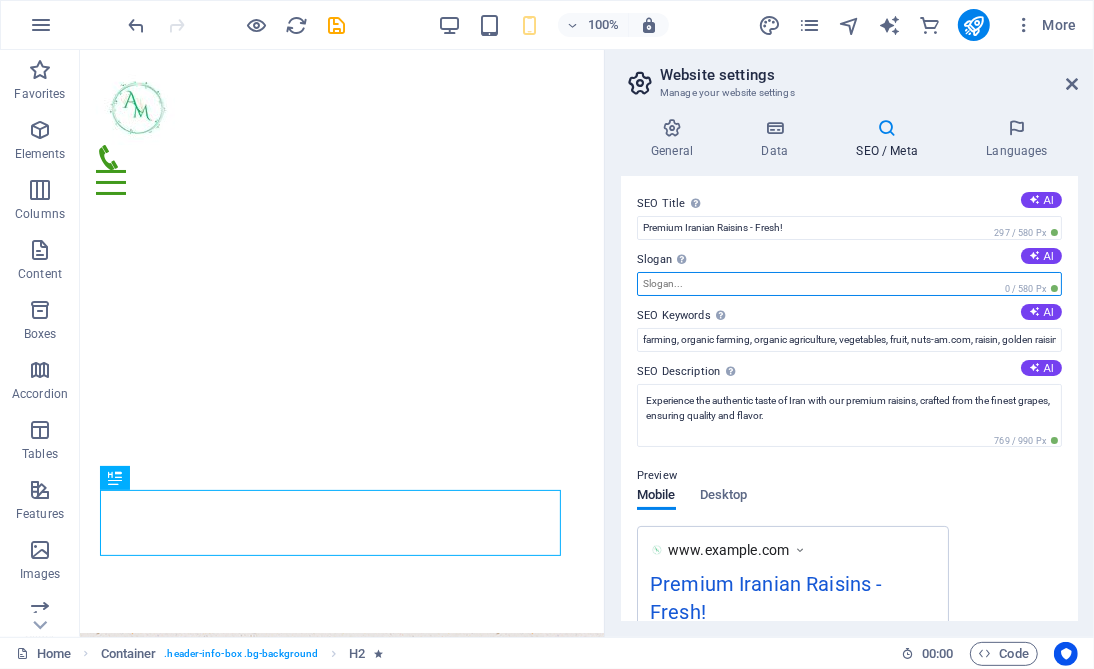 click on "Slogan The slogan of your website. AI" at bounding box center [849, 284] 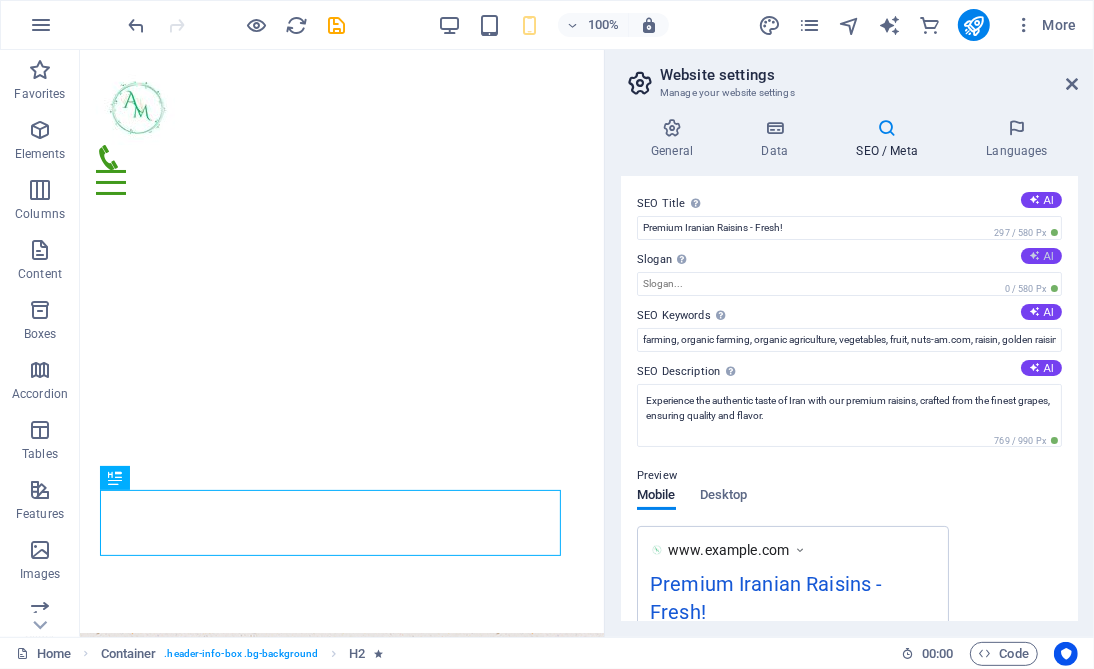 click at bounding box center [1034, 255] 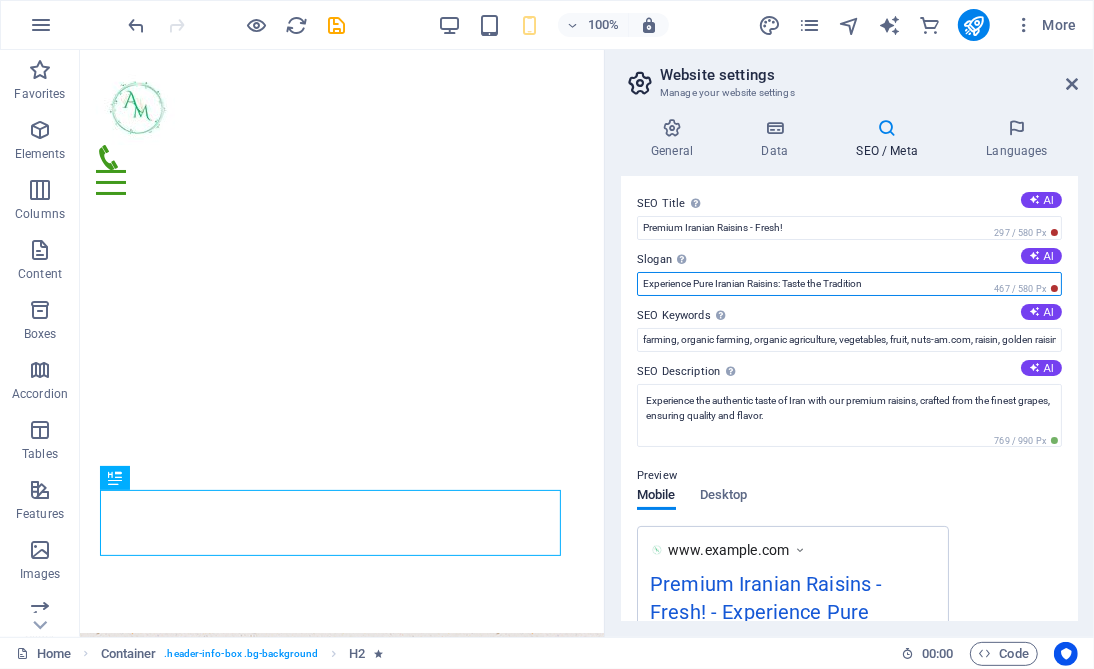 drag, startPoint x: 747, startPoint y: 282, endPoint x: 720, endPoint y: 292, distance: 28.79236 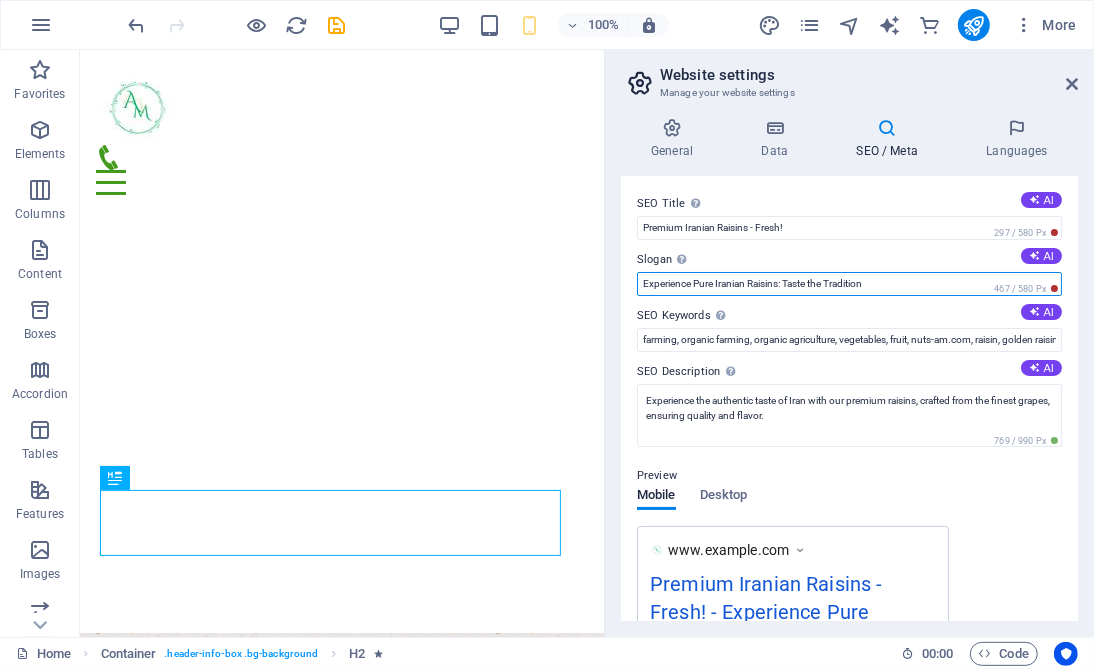click on "Experience Pure Iranian Raisins: Taste the Tradition" at bounding box center (849, 284) 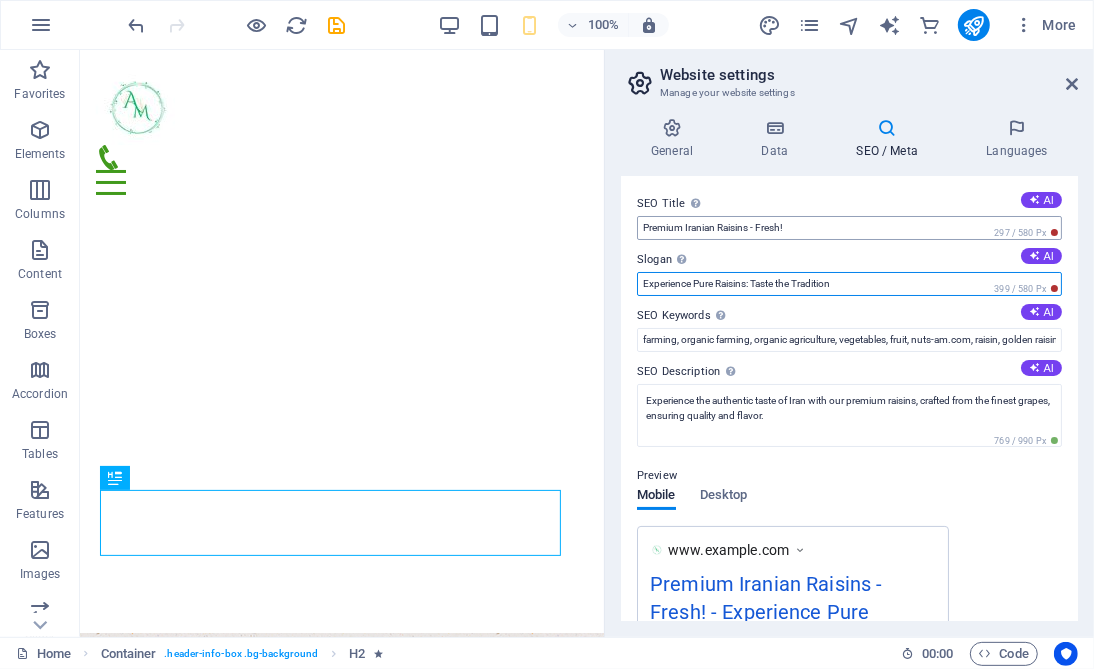 type on "Experience Pure Raisins: Taste the Tradition" 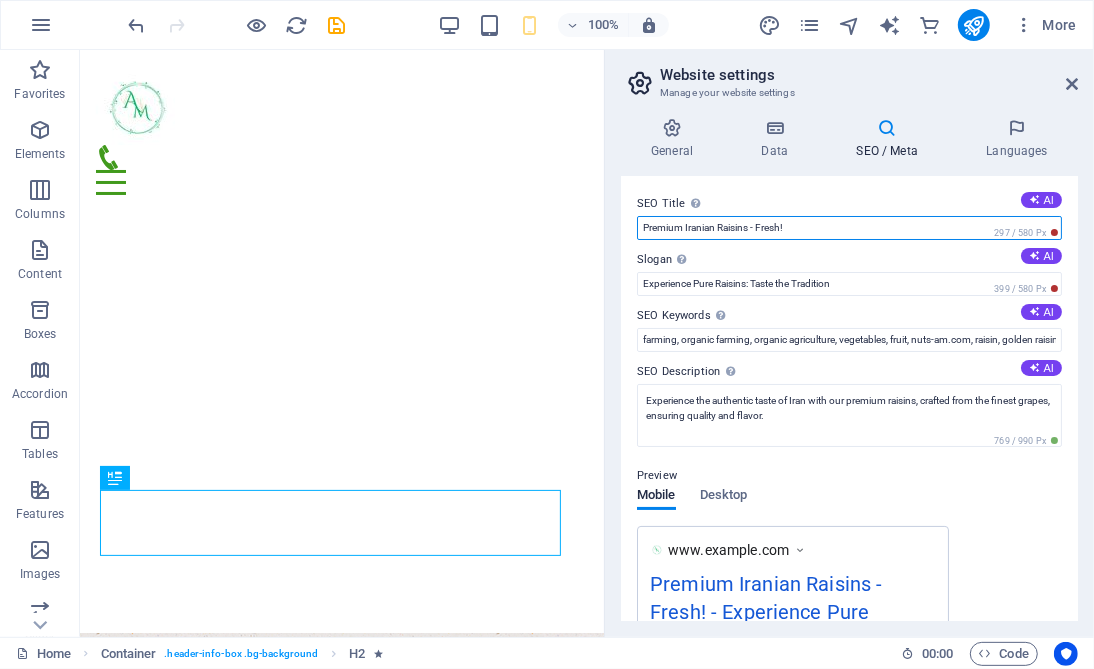 click on "Premium Iranian Raisins - Fresh!" at bounding box center (849, 228) 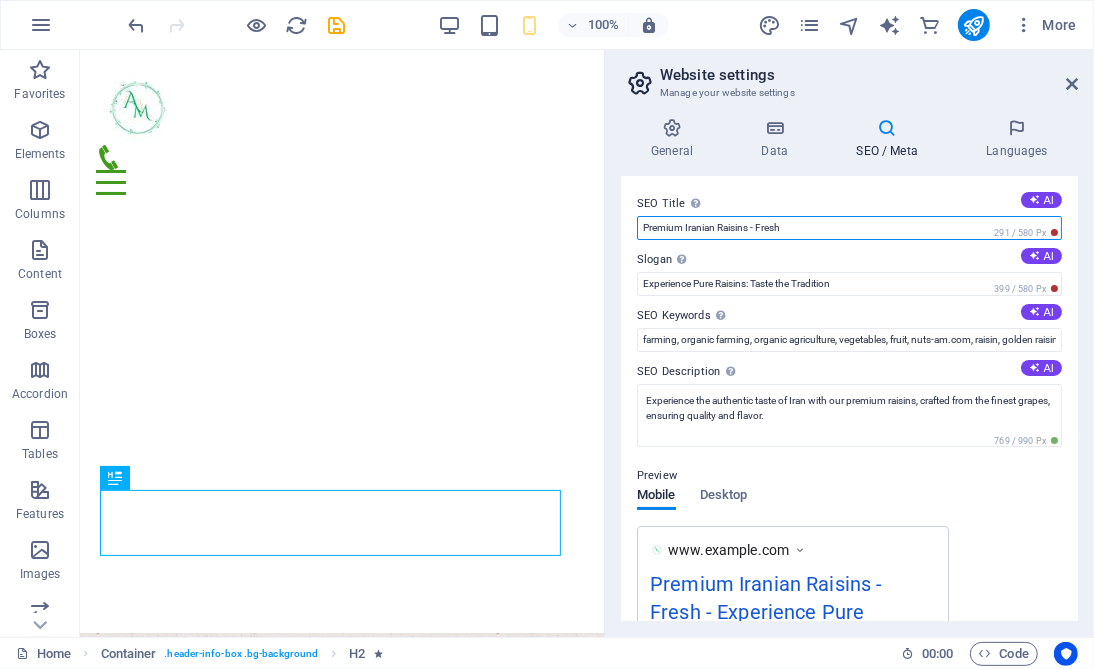 click on "Premium Iranian Raisins - Fresh" at bounding box center (849, 228) 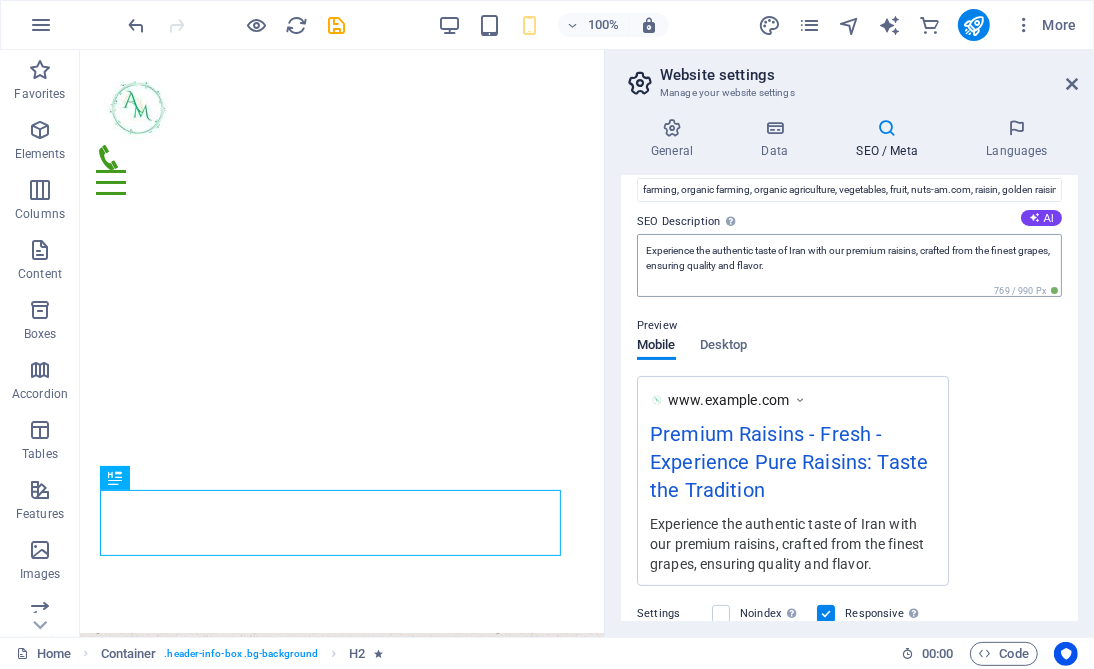 scroll, scrollTop: 0, scrollLeft: 0, axis: both 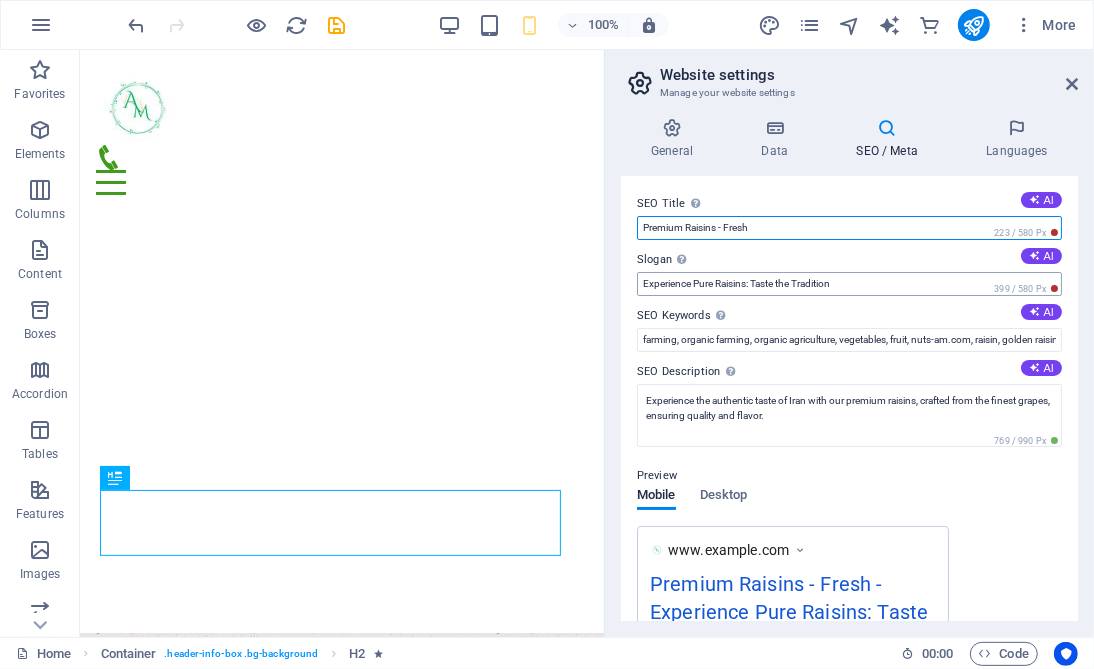 type on "Premium Raisins - Fresh" 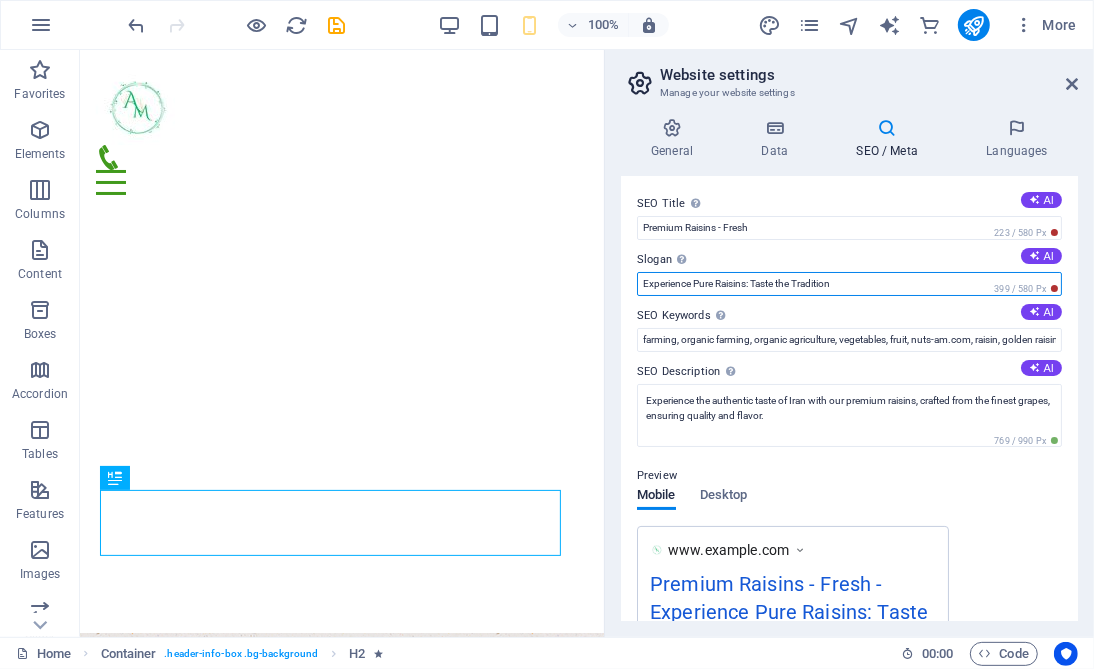 drag, startPoint x: 860, startPoint y: 285, endPoint x: 614, endPoint y: 277, distance: 246.13005 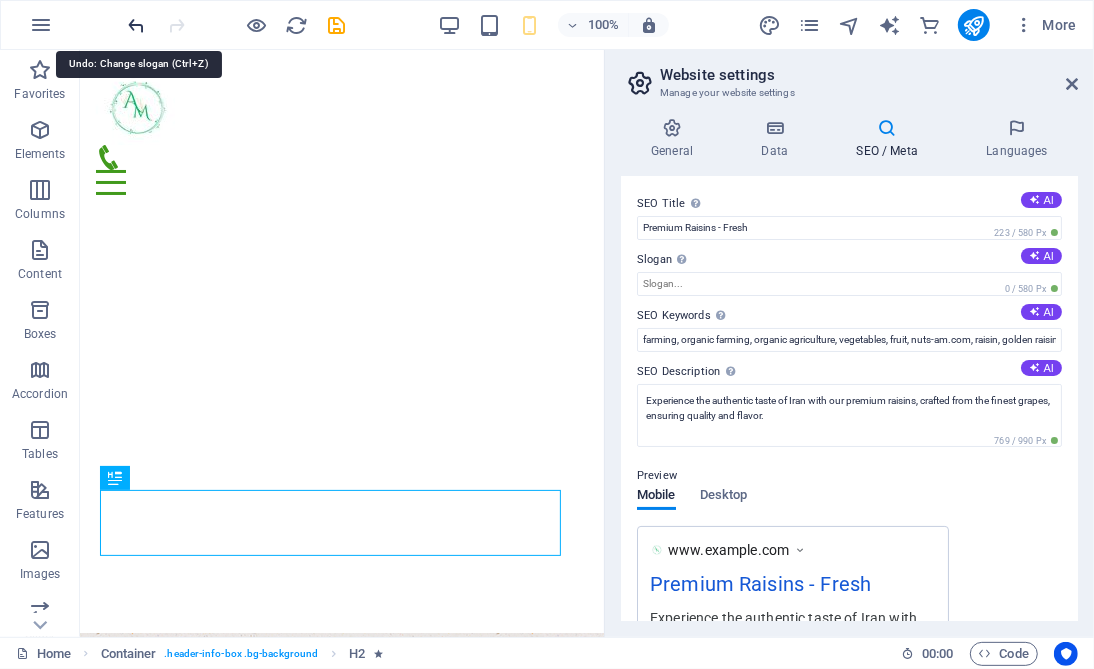 click at bounding box center [137, 25] 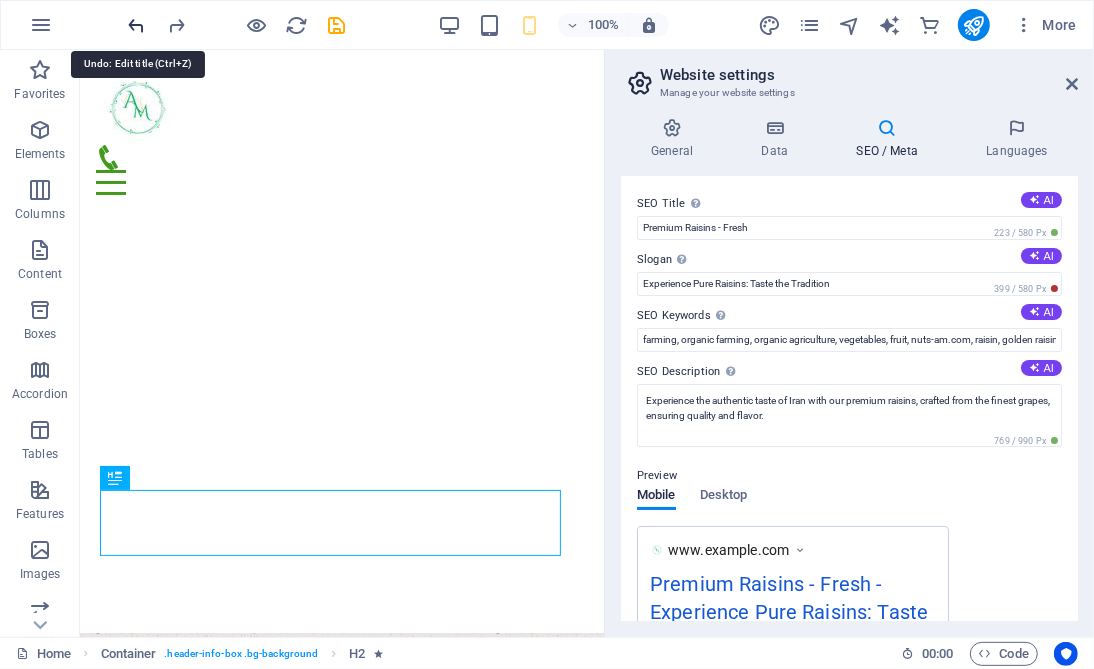 click at bounding box center [137, 25] 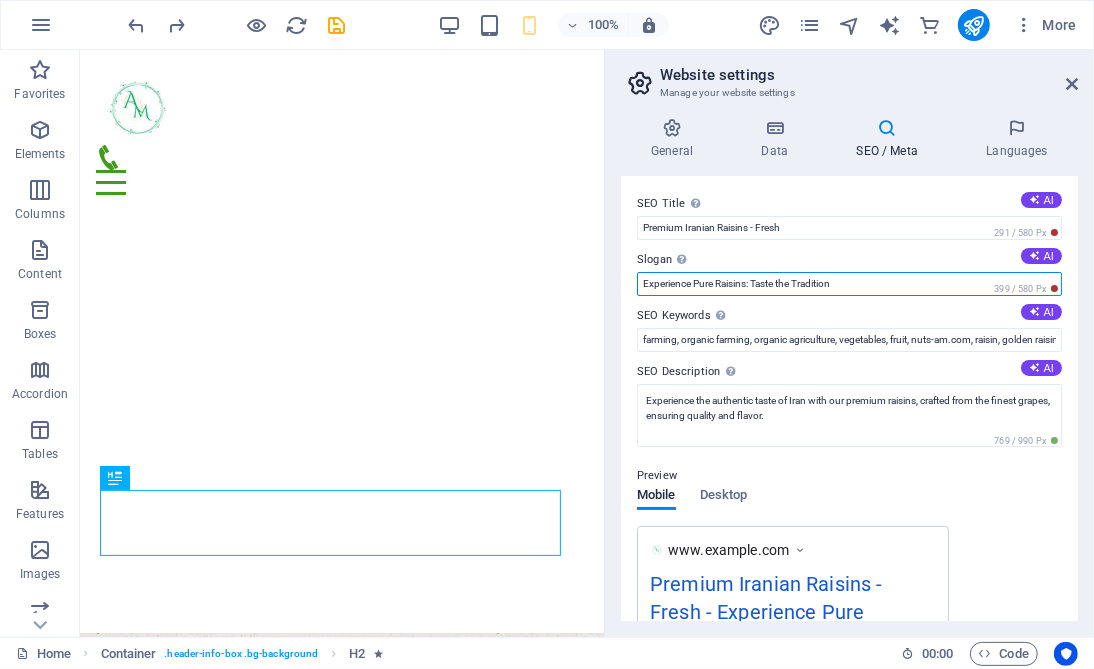drag, startPoint x: 861, startPoint y: 282, endPoint x: 645, endPoint y: 274, distance: 216.1481 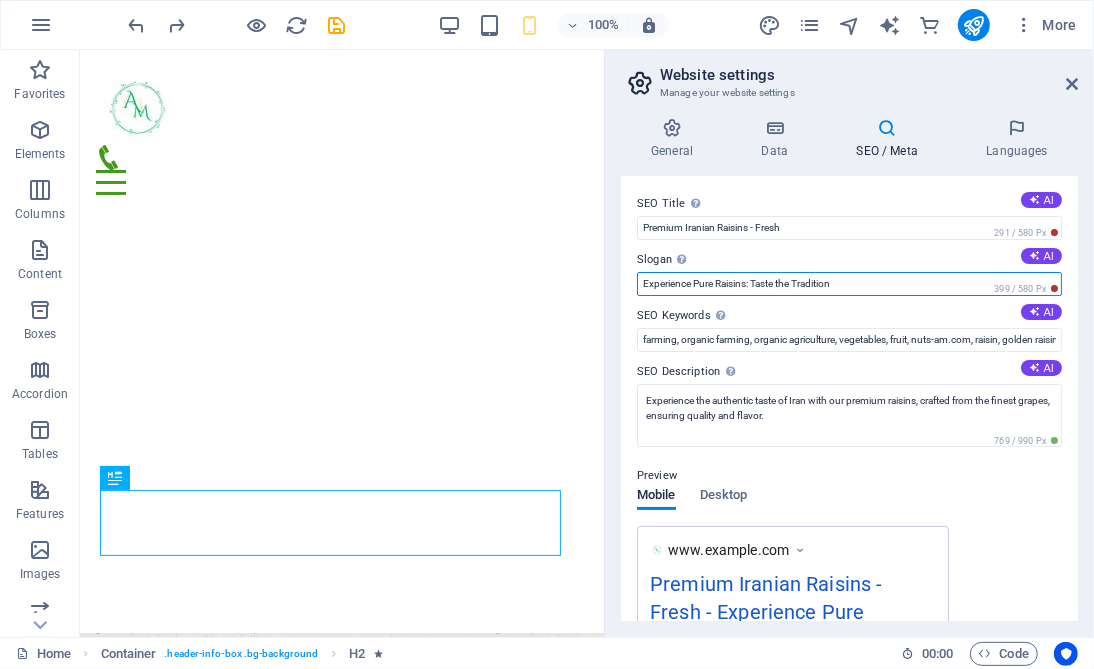 click on "Experience Pure Raisins: Taste the Tradition" at bounding box center (849, 284) 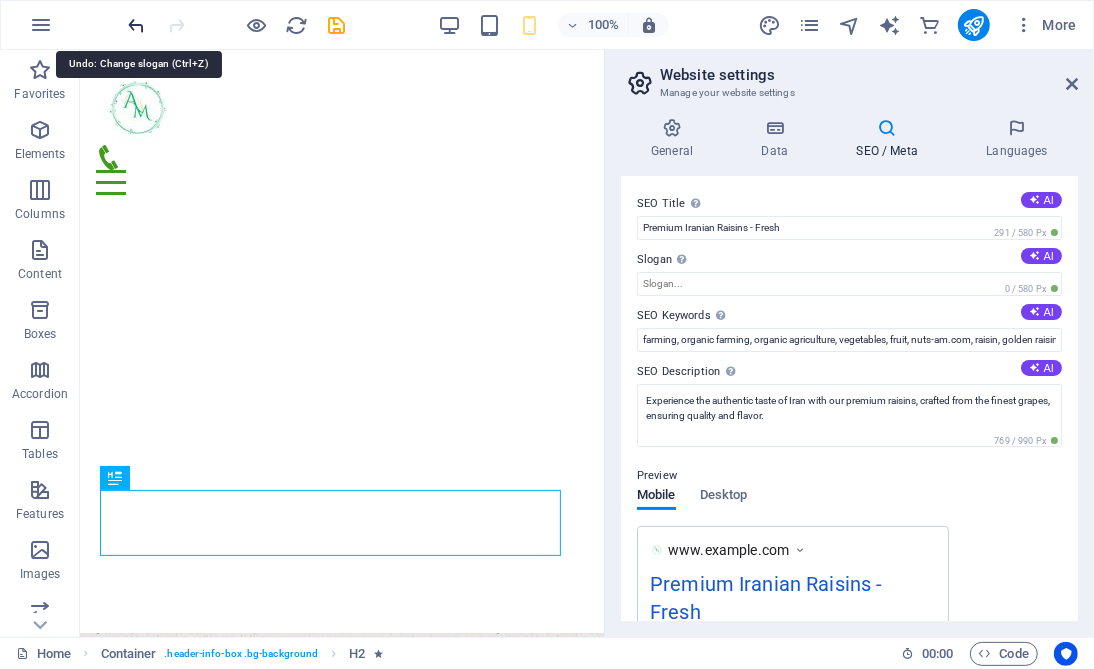 click at bounding box center (137, 25) 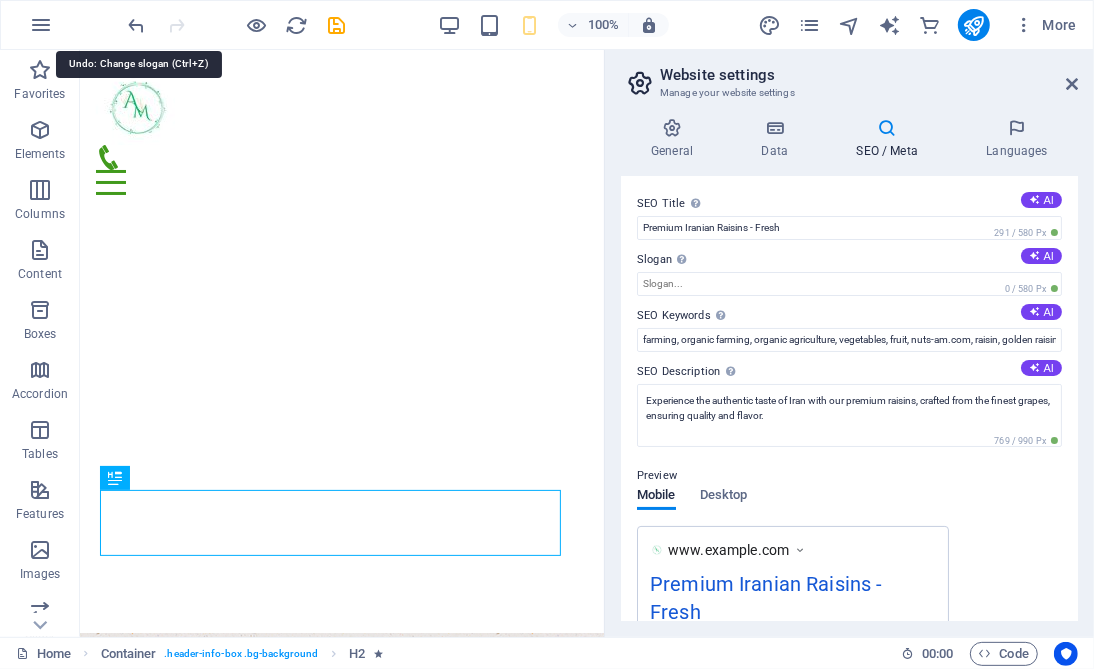 type on "Experience Pure Raisins: Taste the Tradition" 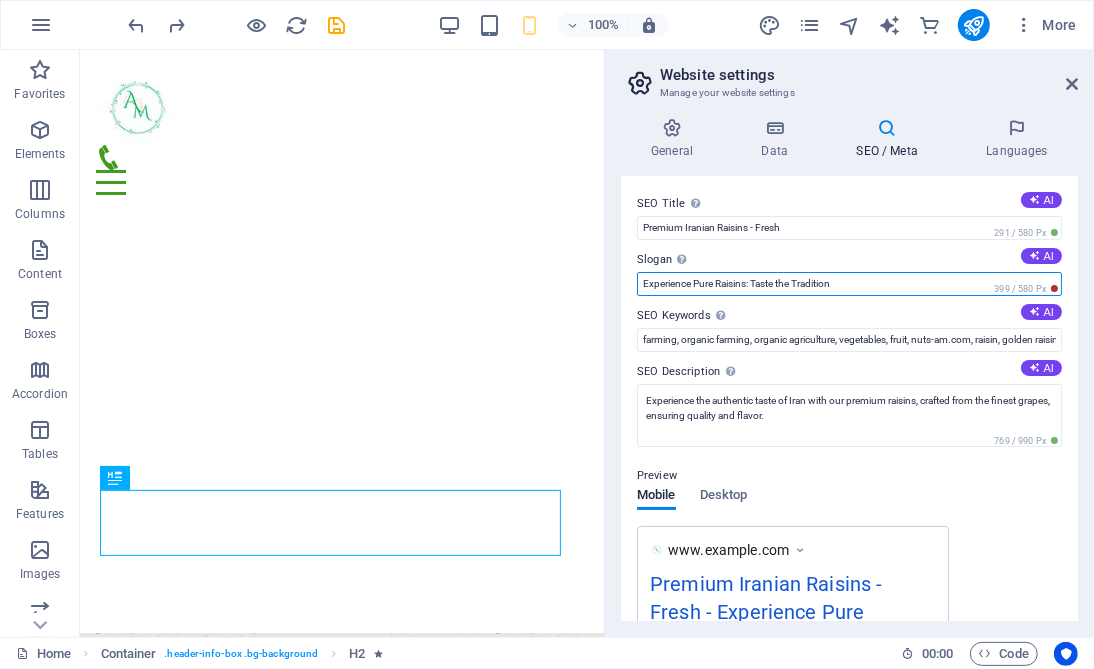 drag, startPoint x: 639, startPoint y: 286, endPoint x: 857, endPoint y: 292, distance: 218.08255 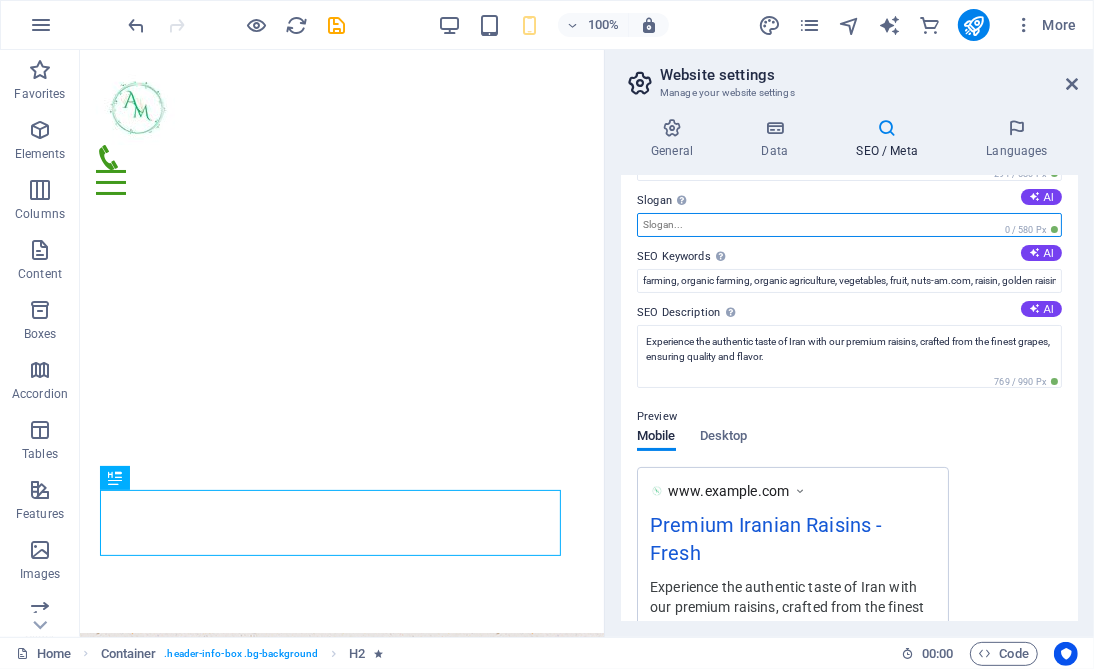 scroll, scrollTop: 0, scrollLeft: 0, axis: both 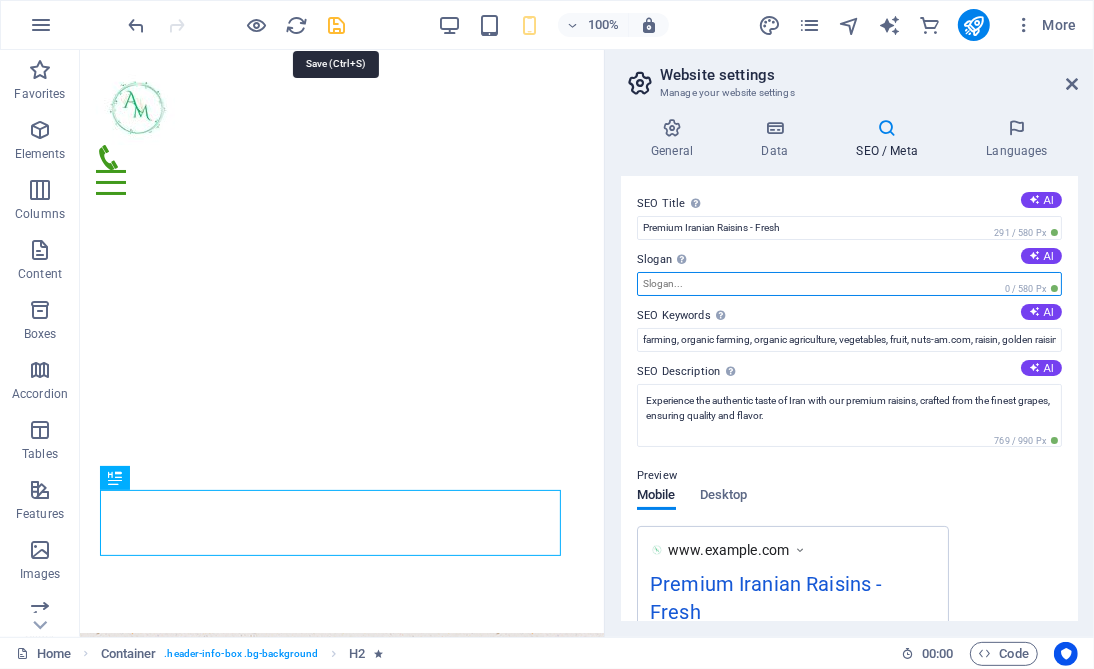 type 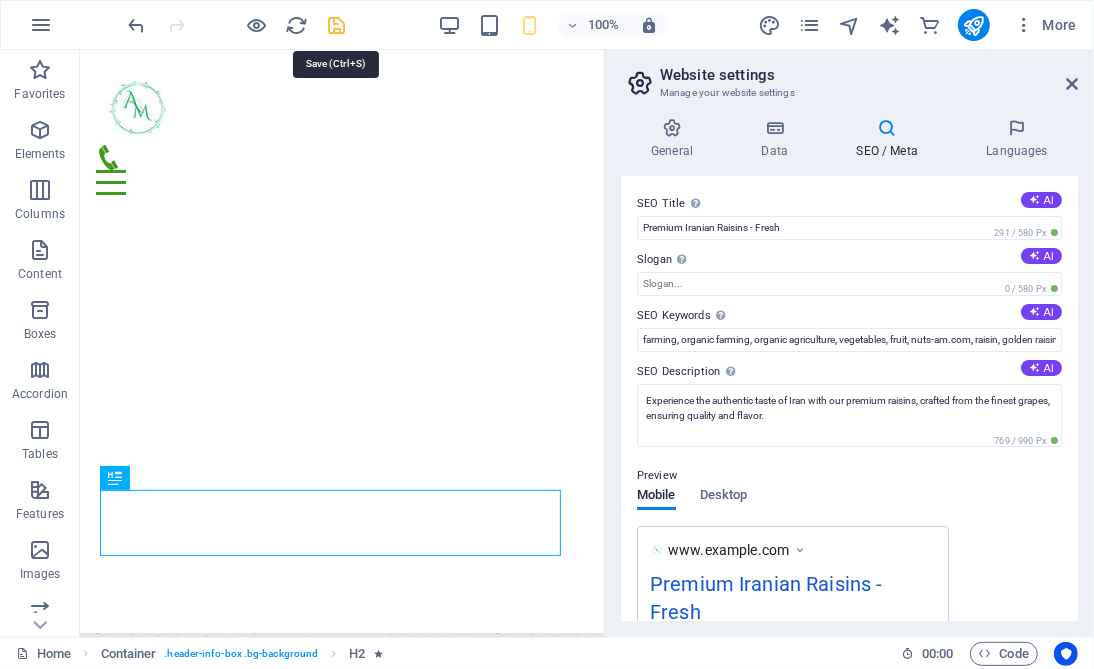 click at bounding box center (337, 25) 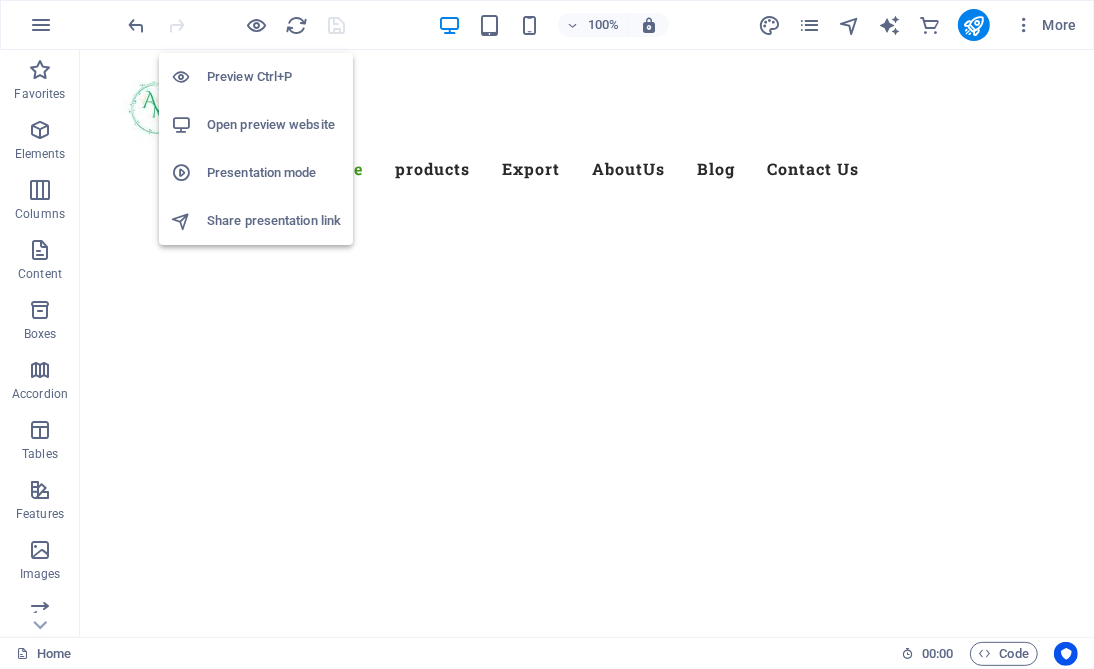 click on "Open preview website" at bounding box center [274, 125] 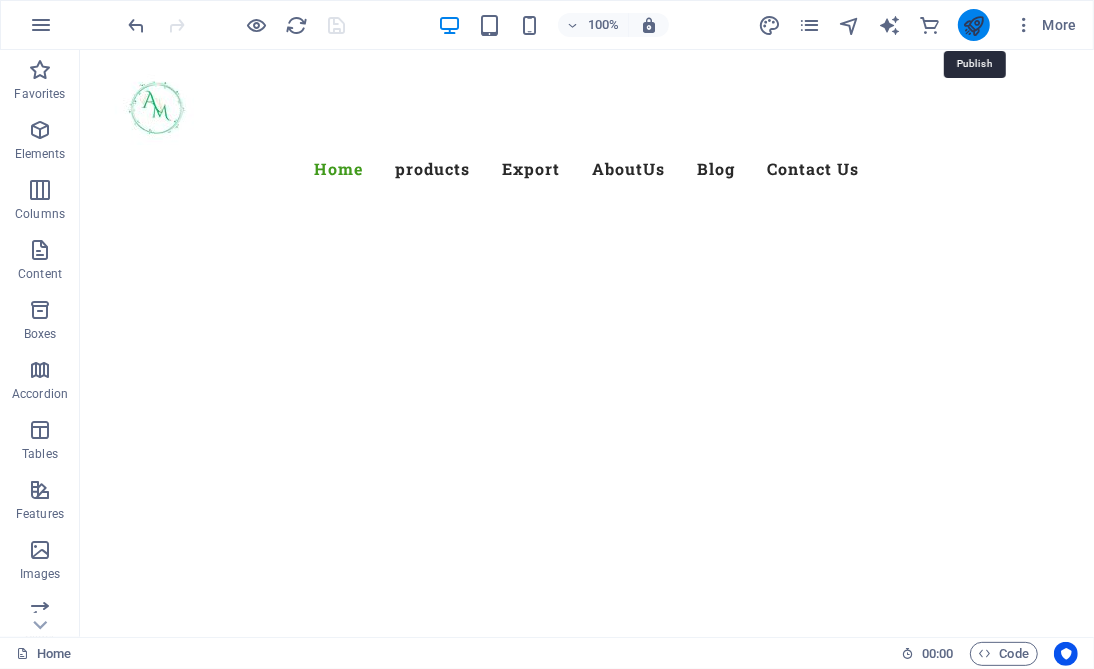 click at bounding box center (973, 25) 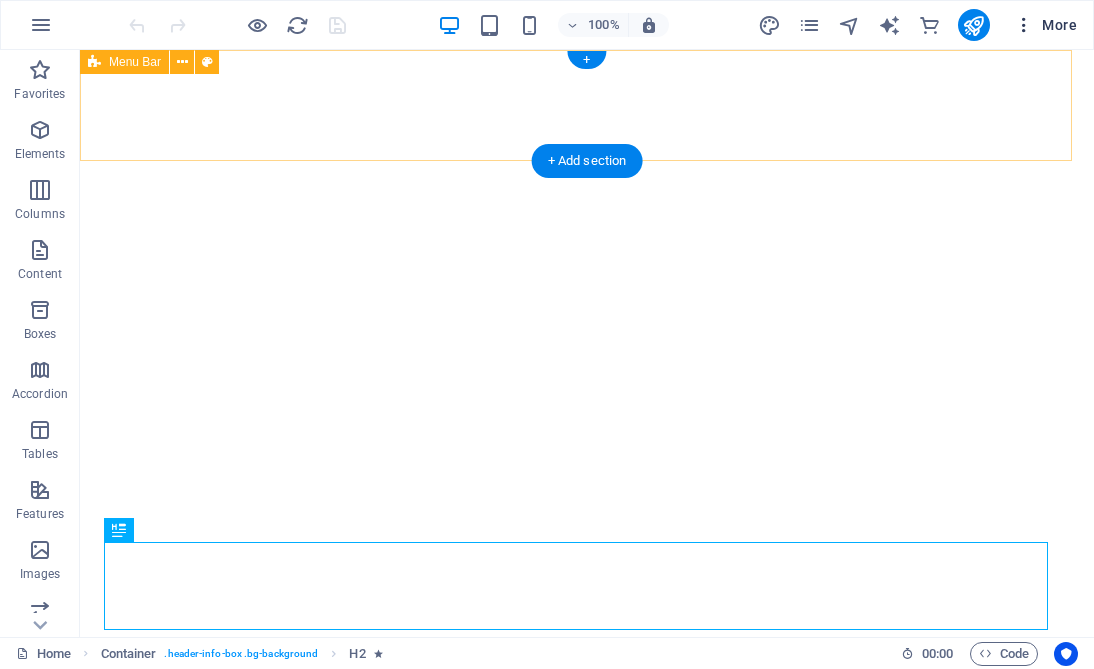 scroll, scrollTop: 0, scrollLeft: 0, axis: both 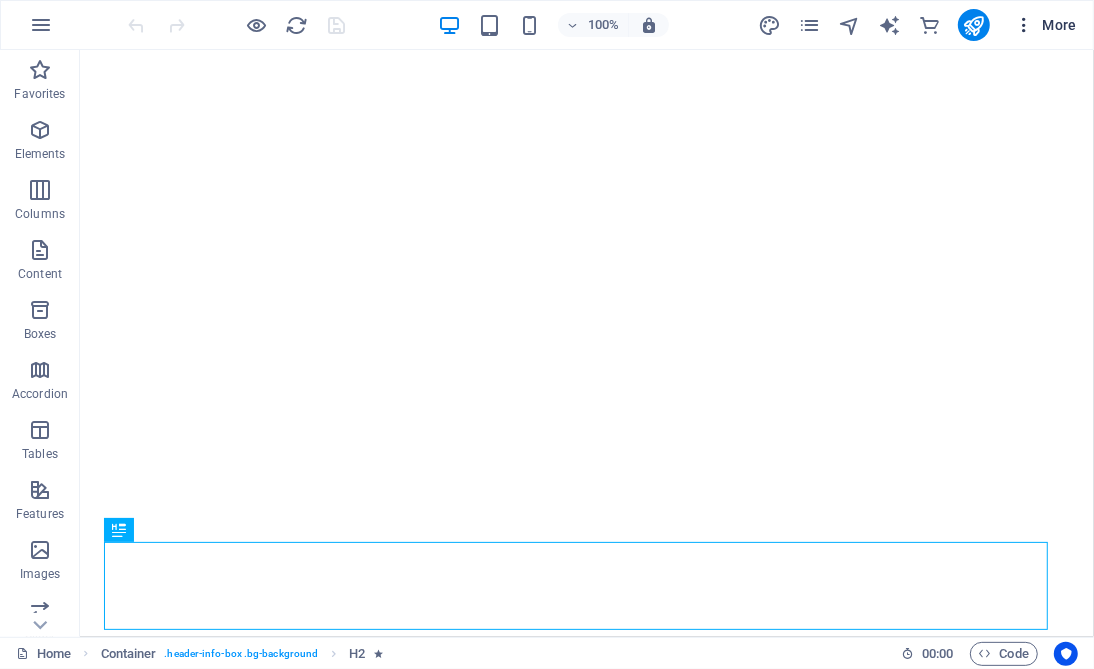 click on "More" at bounding box center (1045, 25) 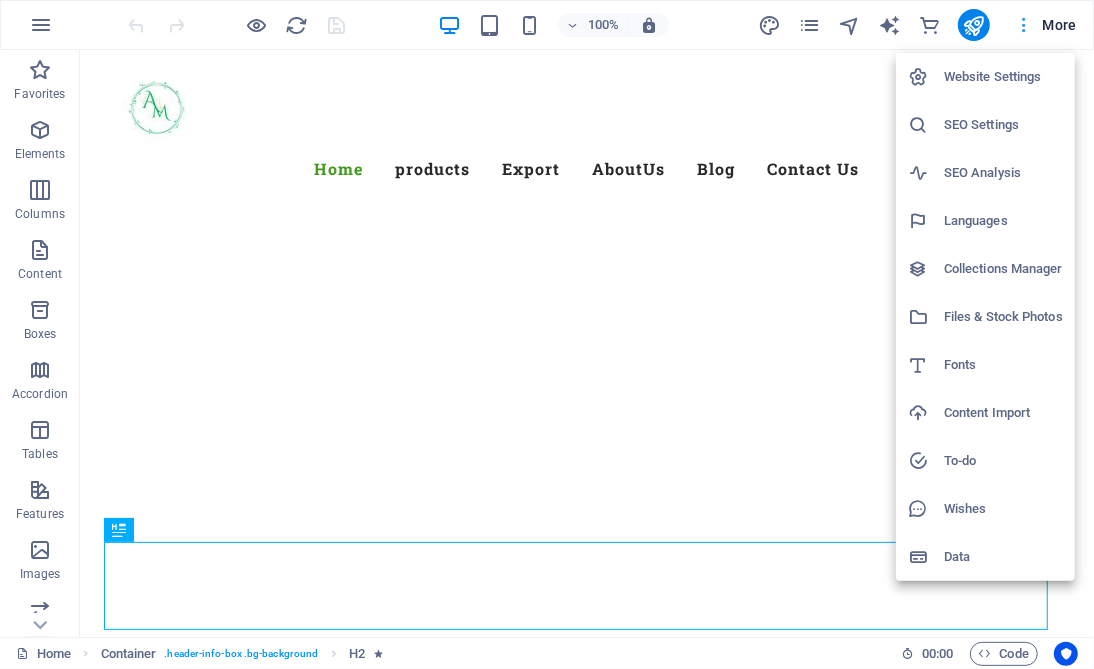 scroll, scrollTop: 0, scrollLeft: 0, axis: both 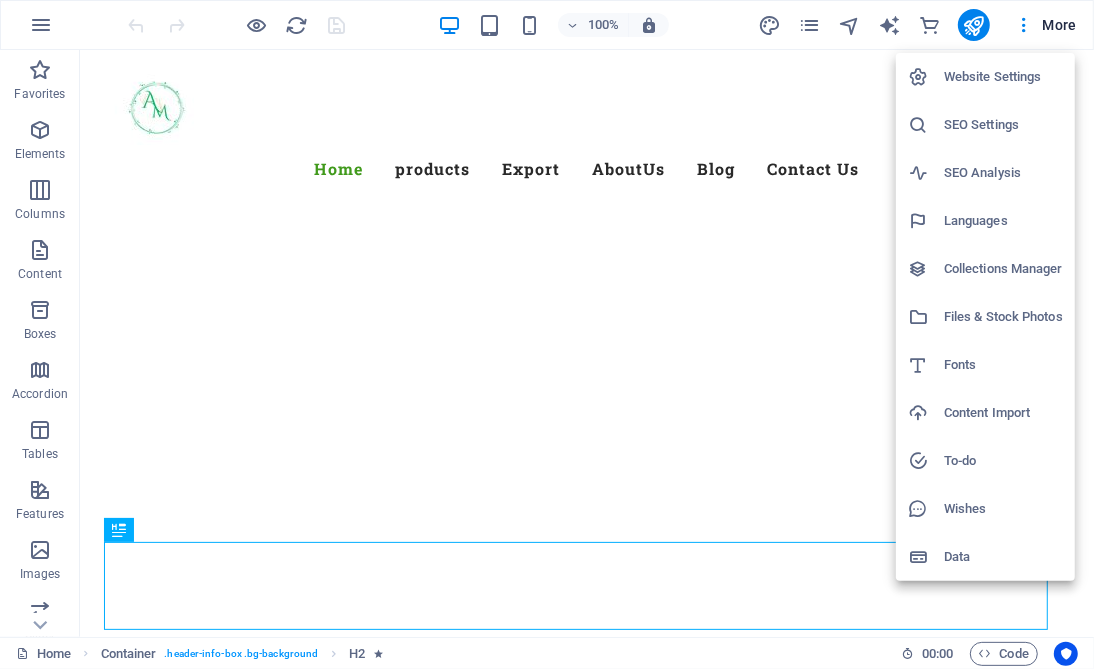 click on "Website Settings" at bounding box center [1003, 77] 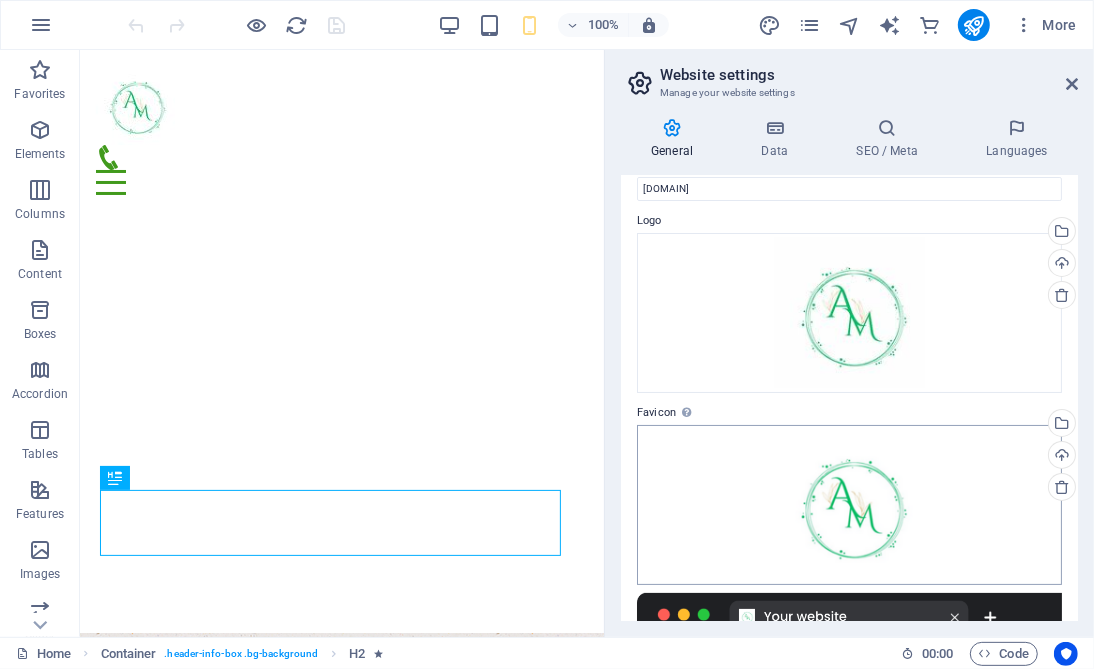 scroll, scrollTop: 0, scrollLeft: 0, axis: both 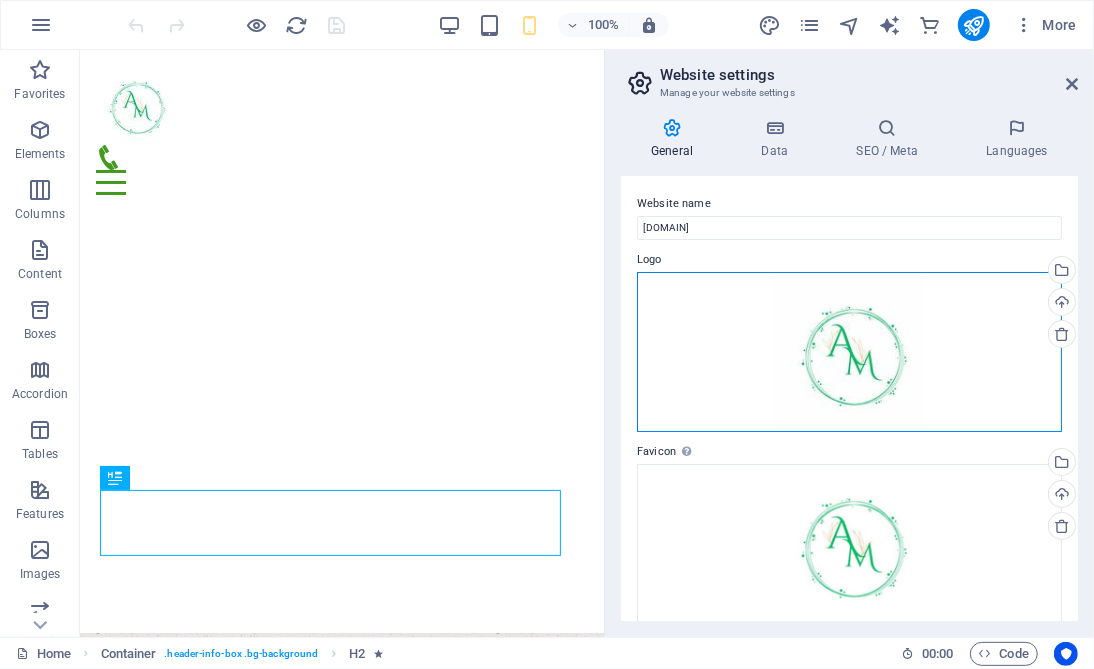 click on "Drag files here, click to choose files or select files from Files or our free stock photos & videos" at bounding box center [849, 352] 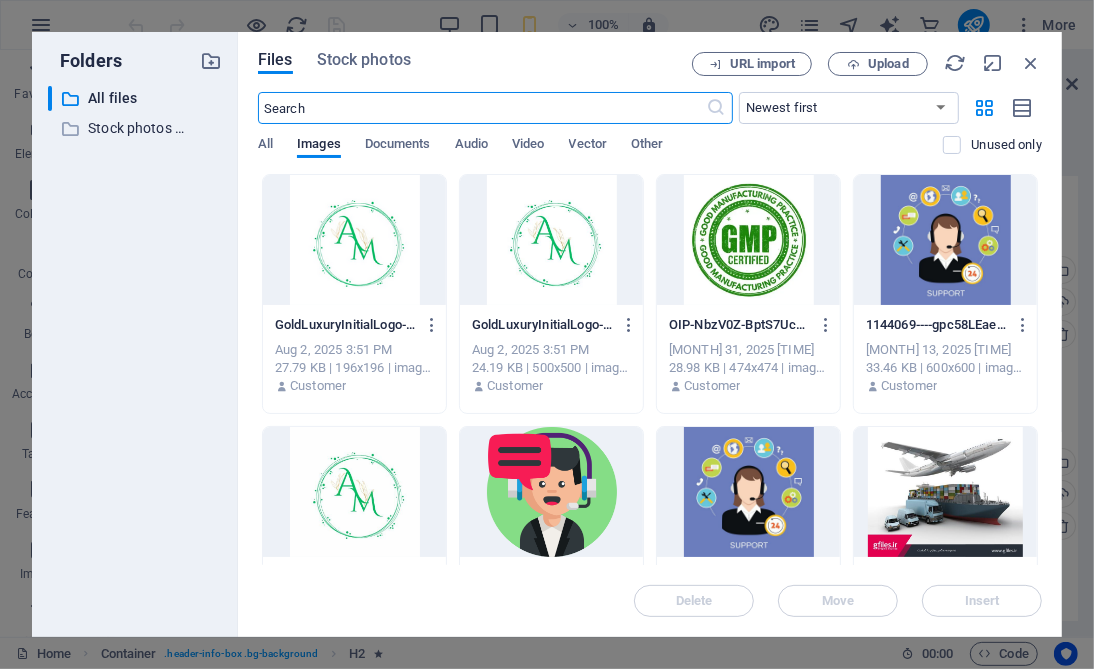 scroll, scrollTop: 701, scrollLeft: 0, axis: vertical 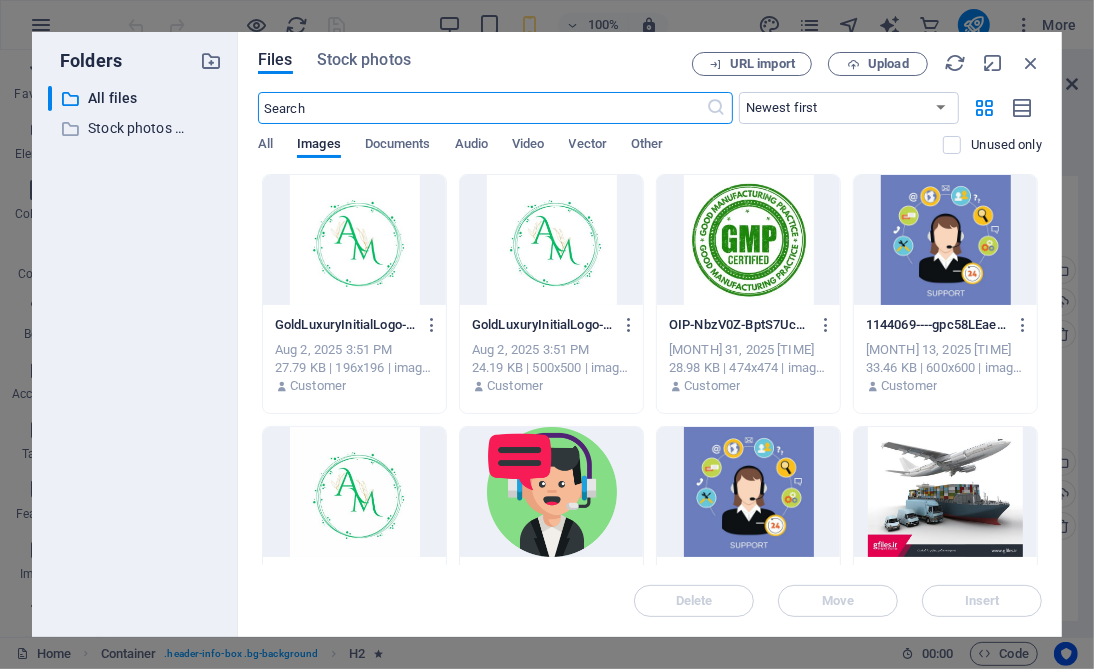 click at bounding box center [354, 240] 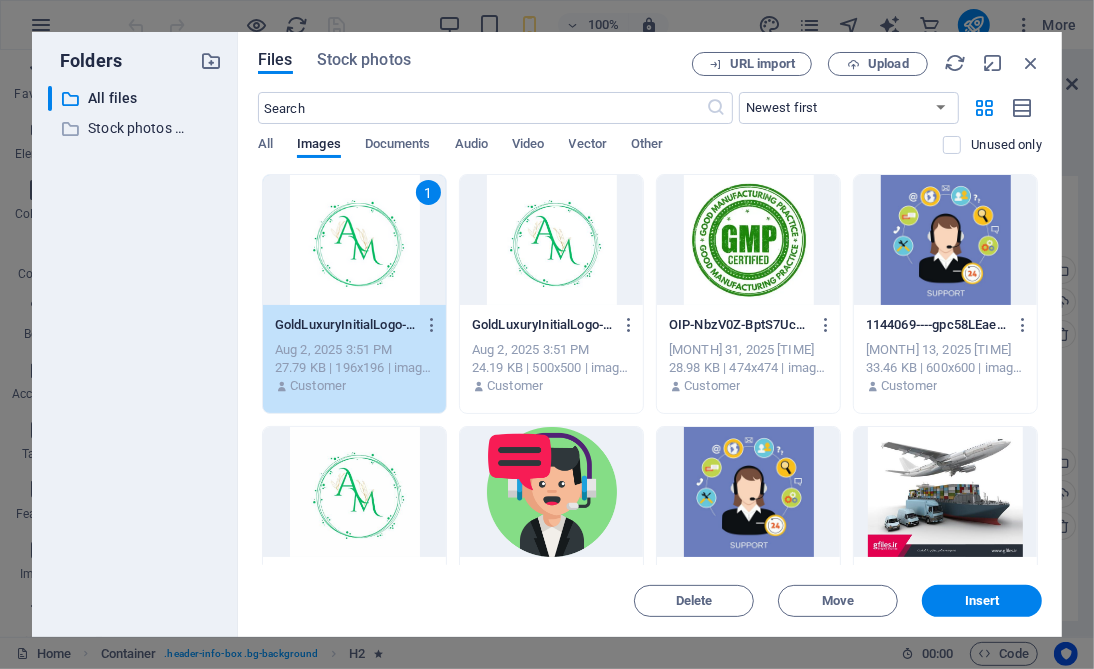 click on "1" at bounding box center (354, 240) 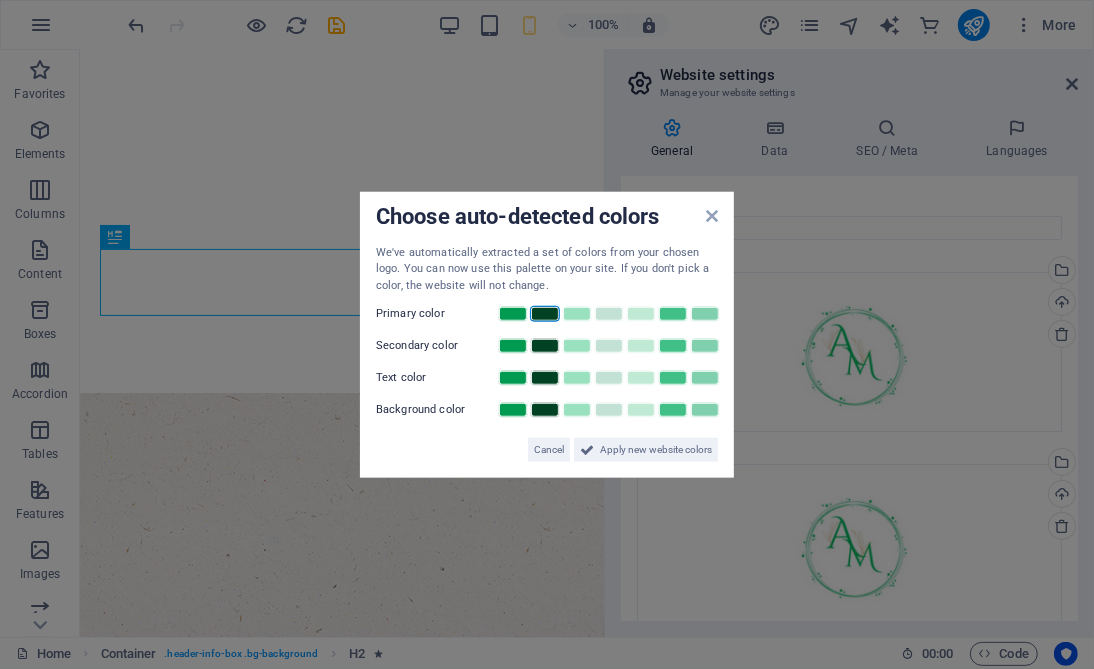 click at bounding box center (545, 314) 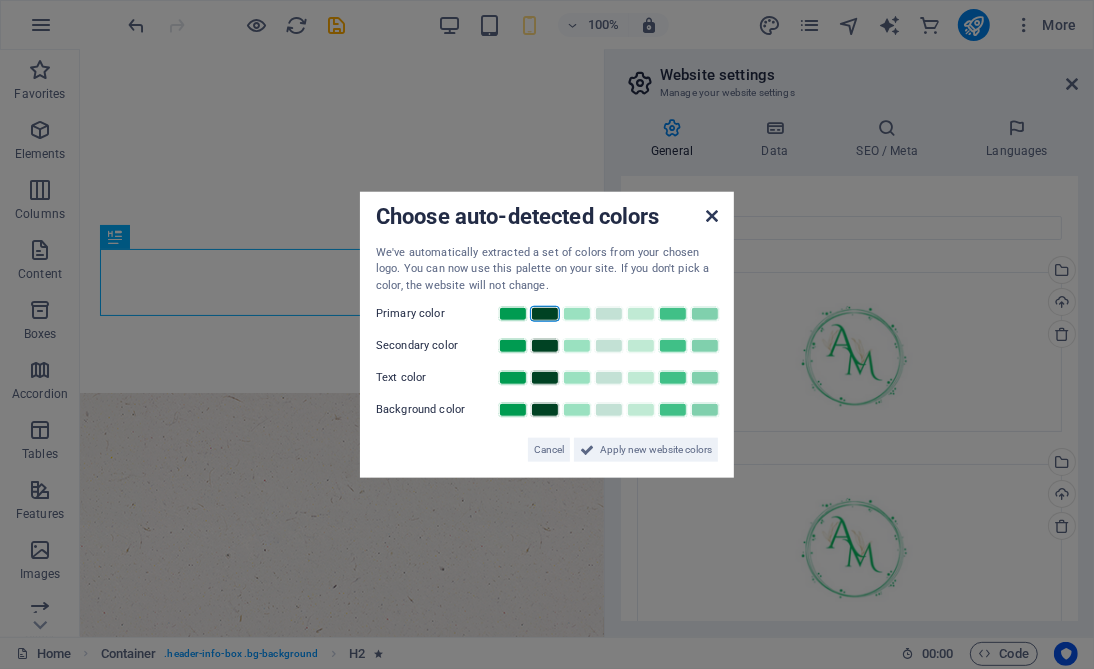 click at bounding box center [712, 215] 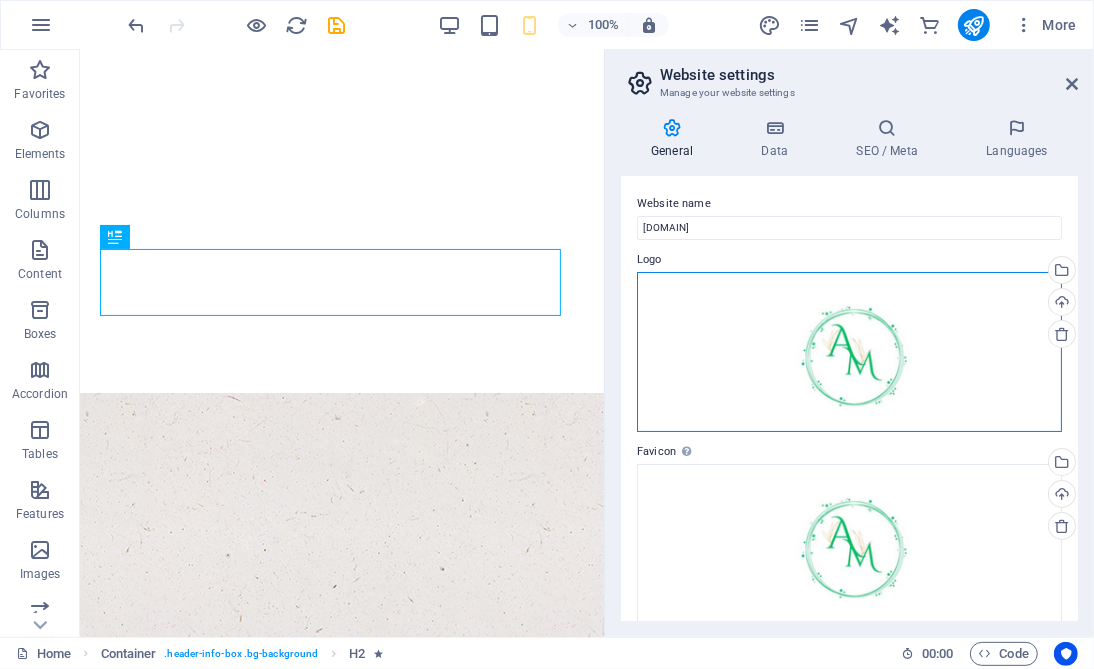 click on "Drag files here, click to choose files or select files from Files or our free stock photos & videos" at bounding box center (849, 352) 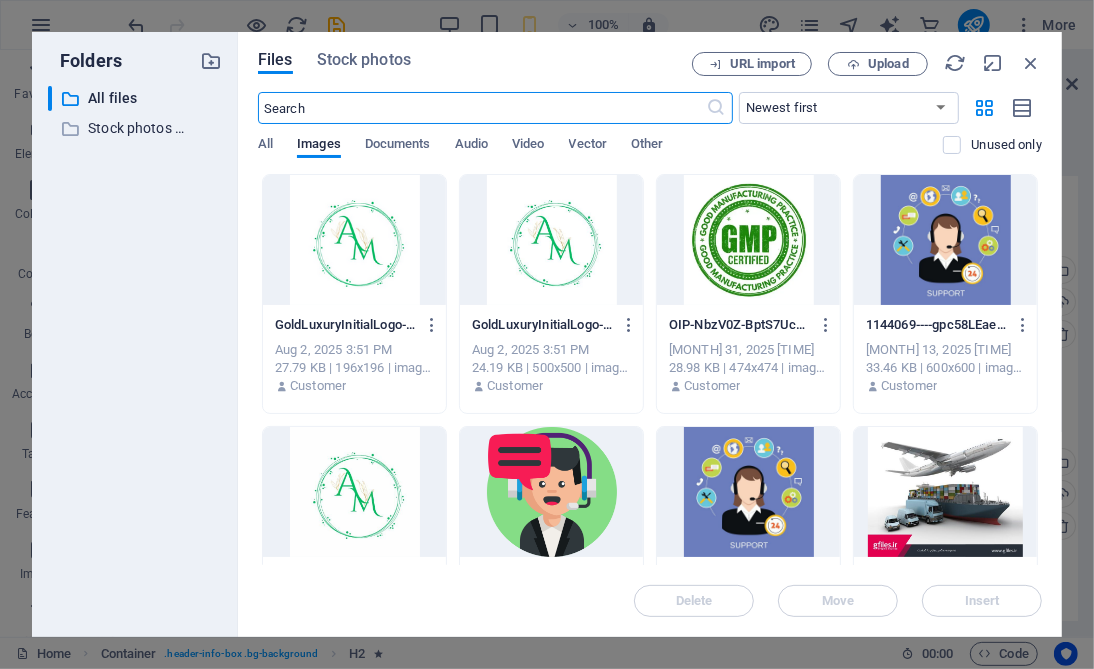 scroll, scrollTop: 701, scrollLeft: 0, axis: vertical 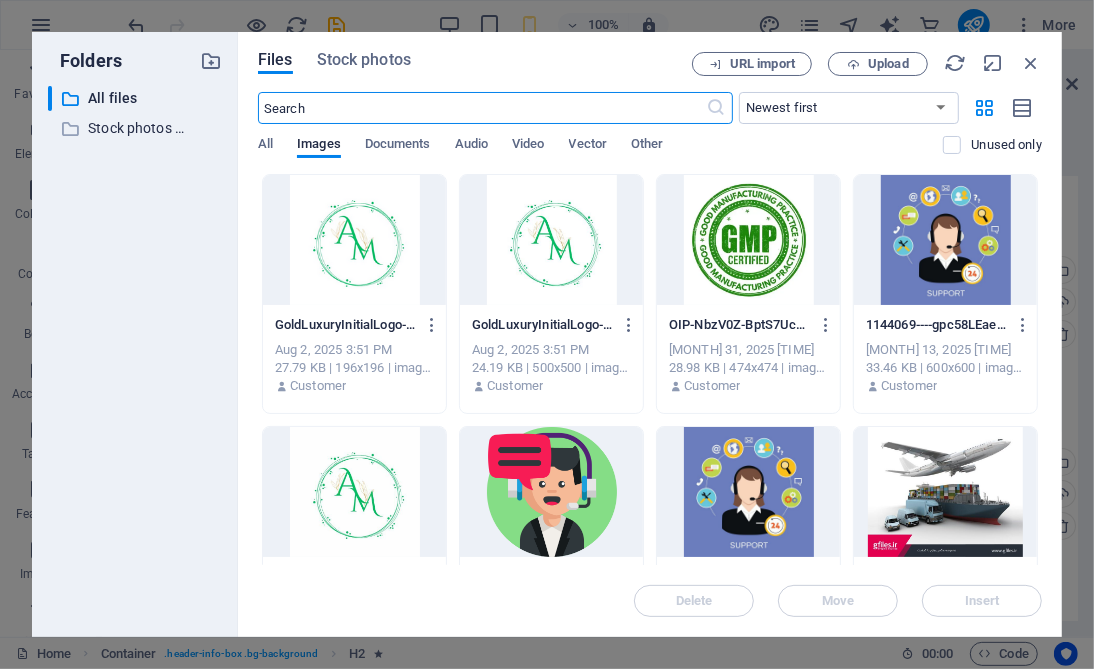 click at bounding box center (354, 240) 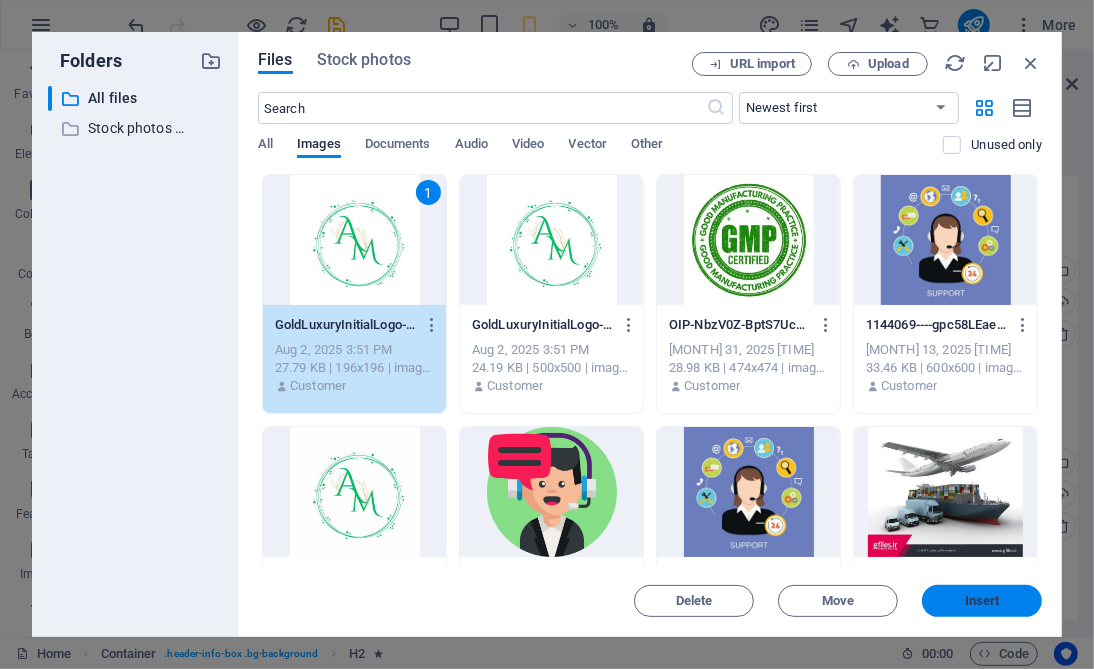 click on "Insert" at bounding box center (982, 601) 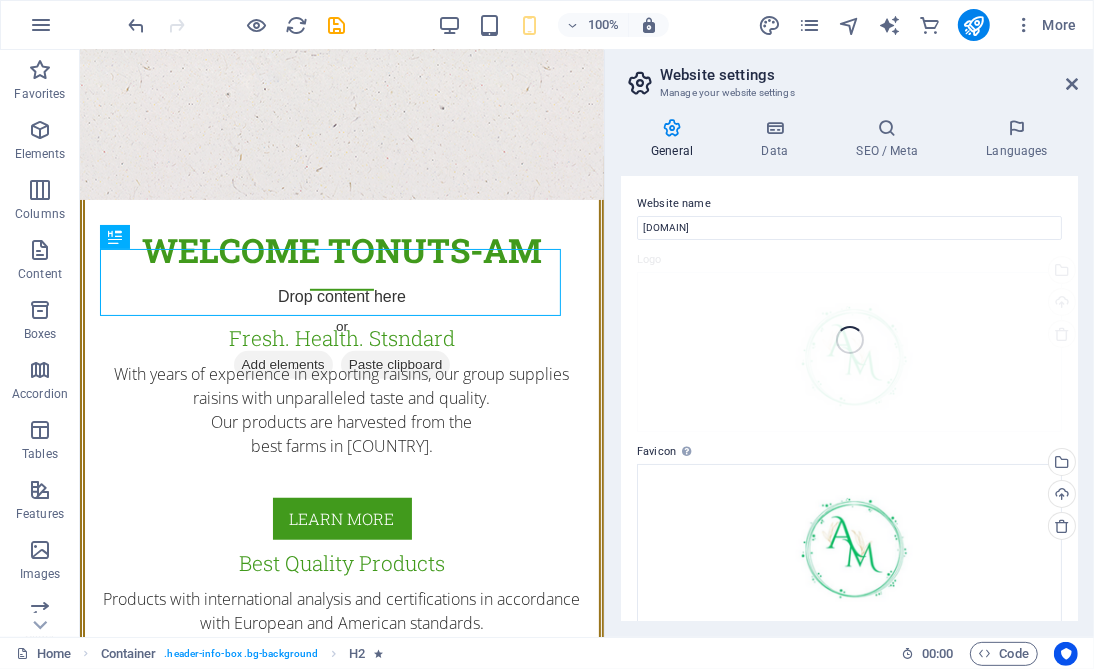 scroll, scrollTop: 240, scrollLeft: 0, axis: vertical 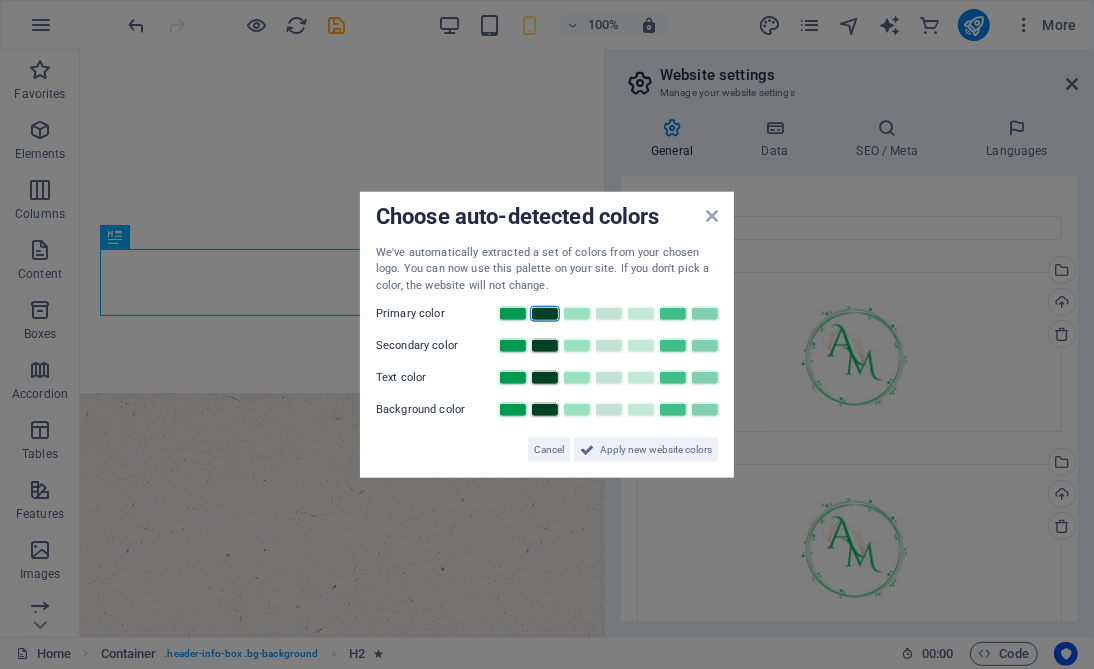 click at bounding box center (545, 314) 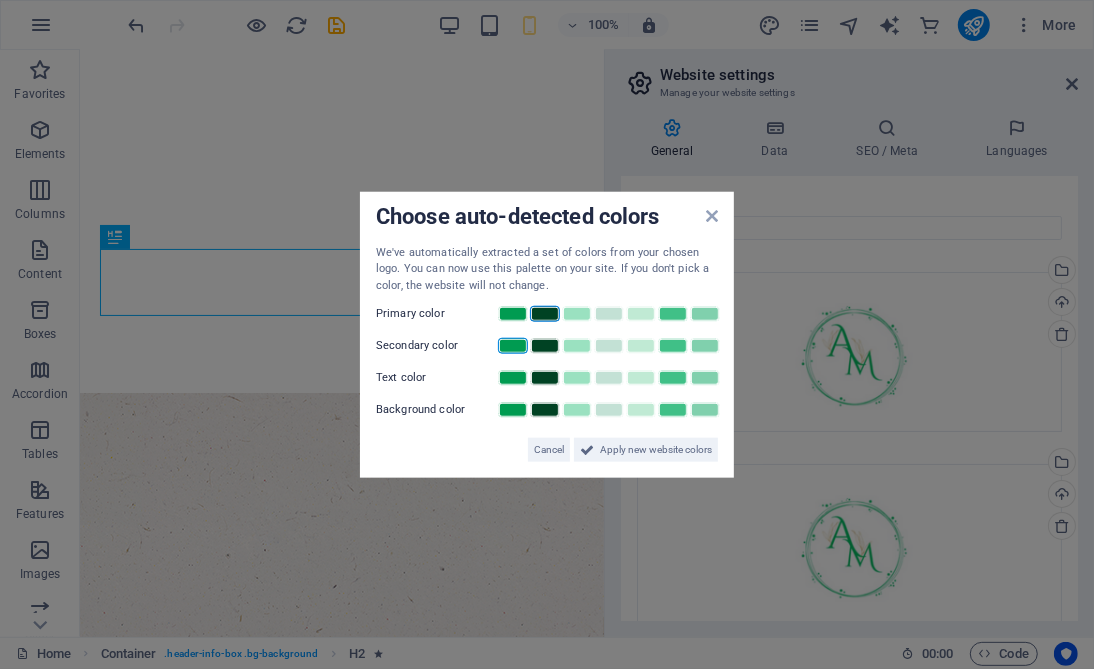 click at bounding box center (513, 346) 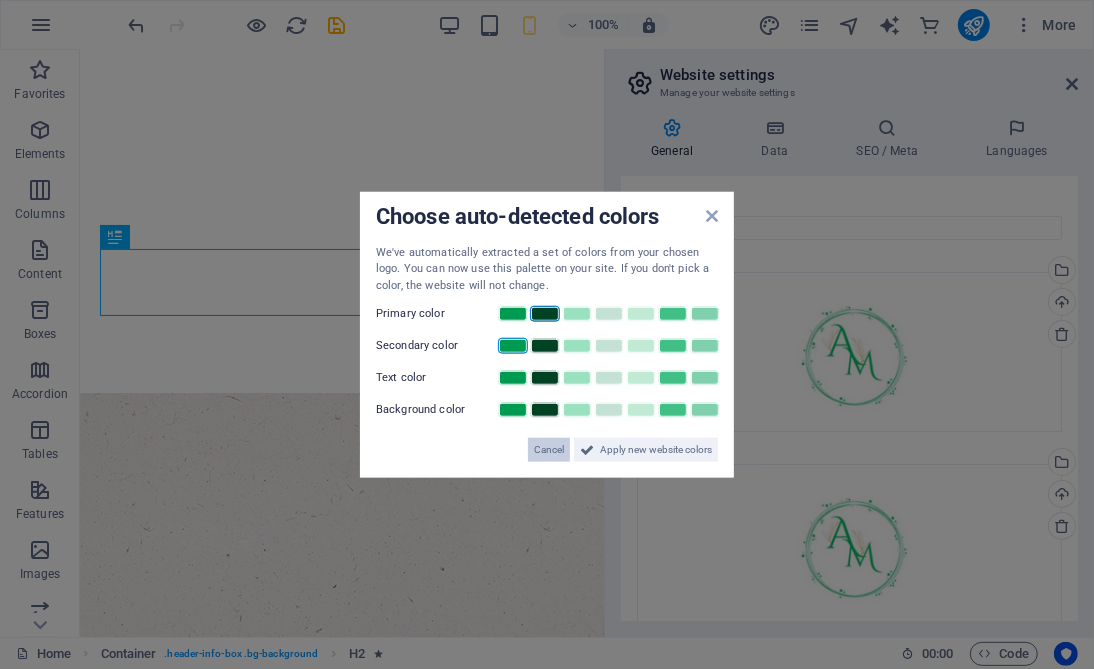 click on "Cancel" at bounding box center [549, 450] 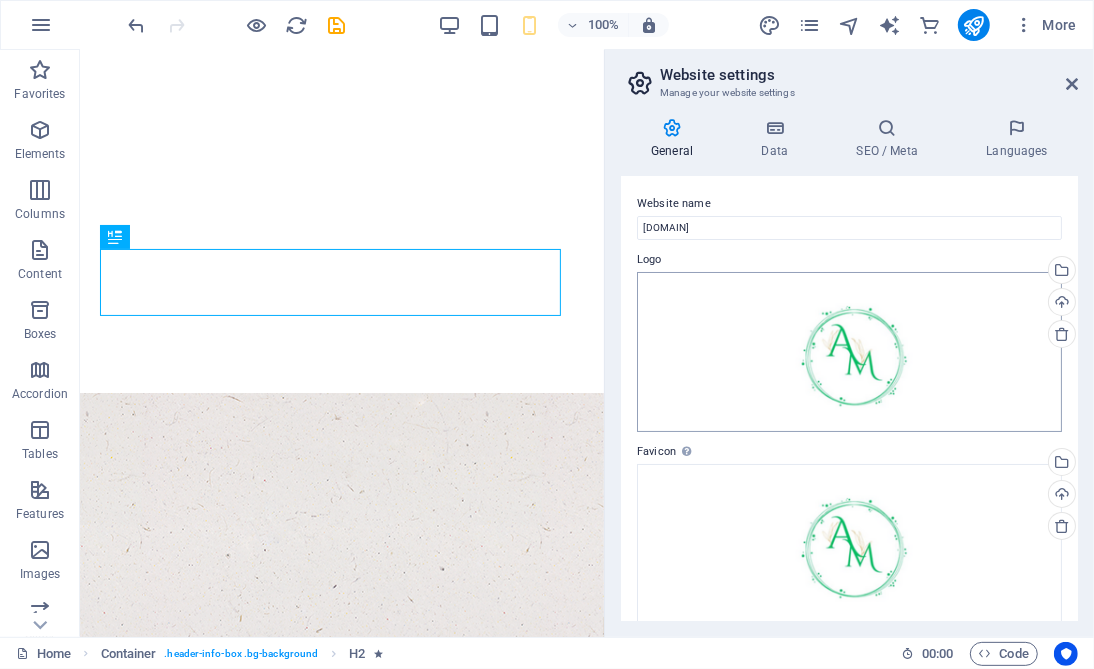 scroll, scrollTop: 150, scrollLeft: 0, axis: vertical 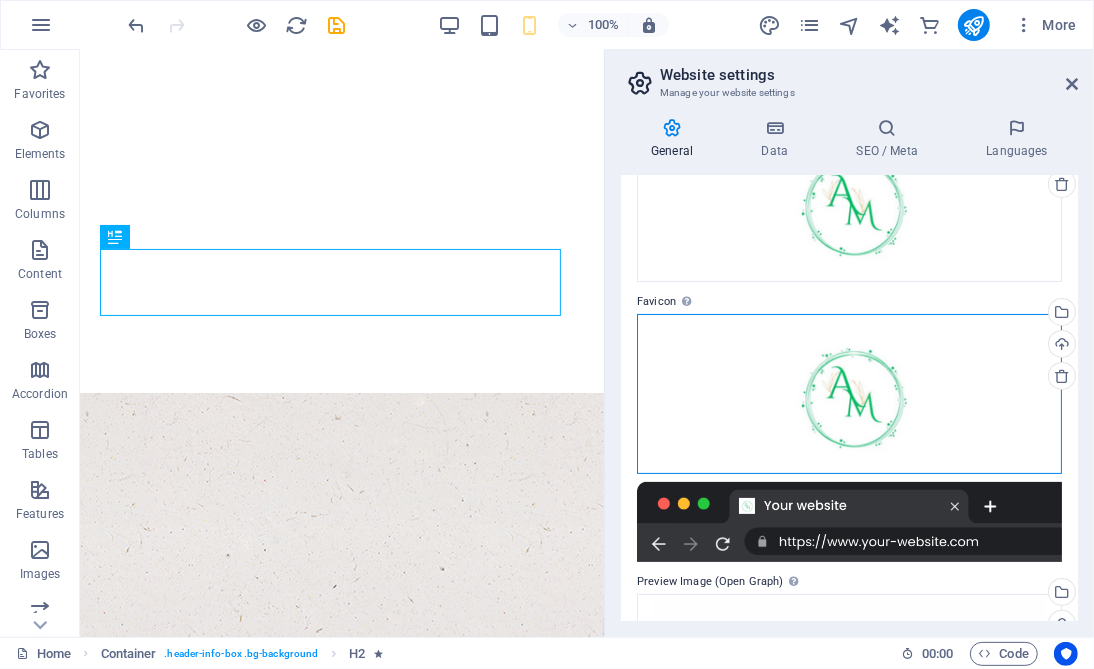 click on "Drag files here, click to choose files or select files from Files or our free stock photos & videos" at bounding box center (849, 394) 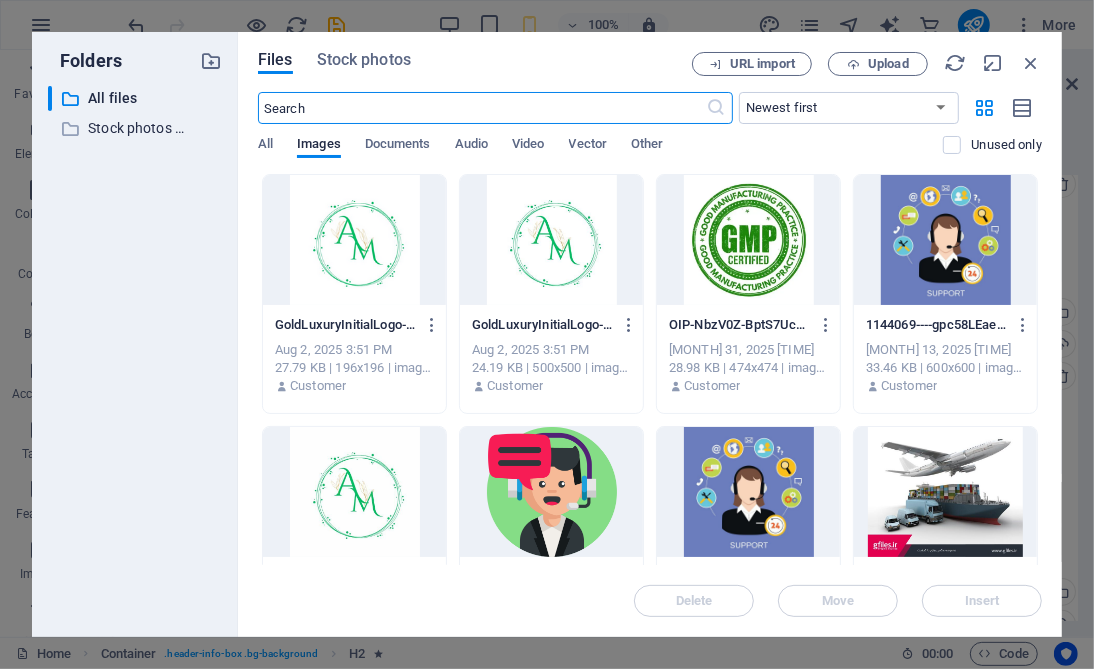 scroll, scrollTop: 701, scrollLeft: 0, axis: vertical 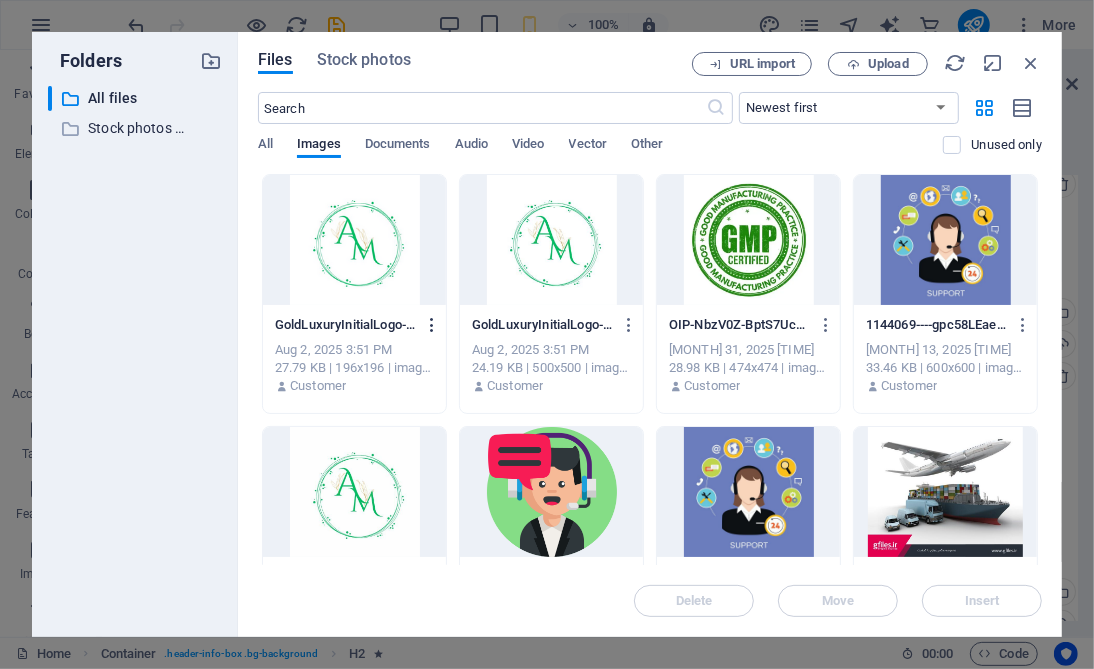 click at bounding box center [432, 325] 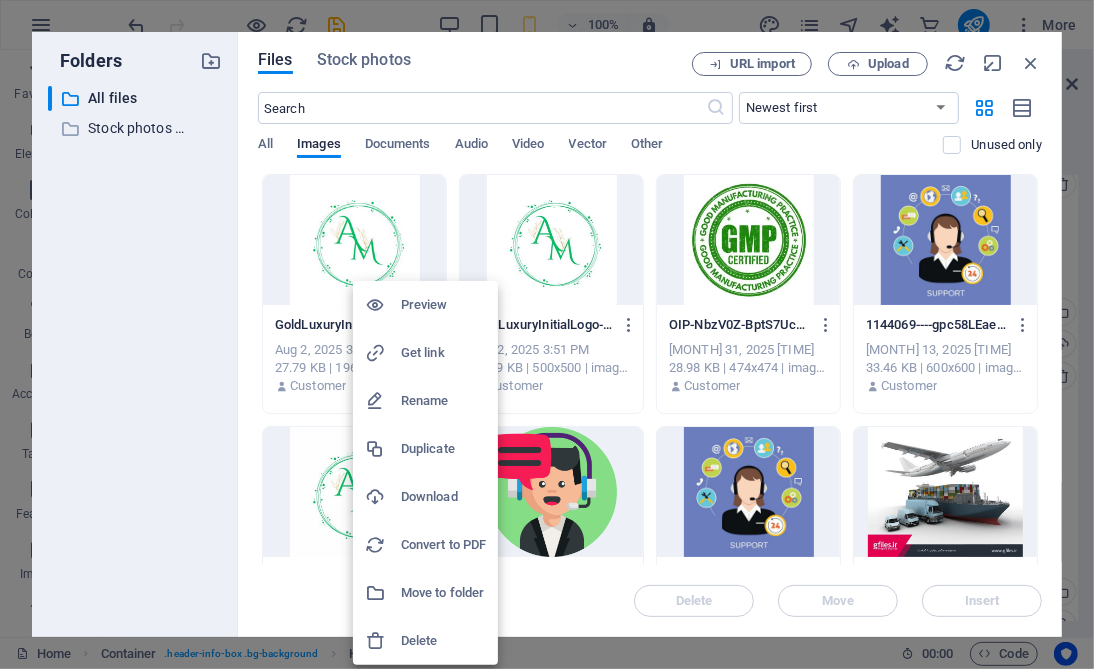 click on "Preview" at bounding box center (443, 305) 